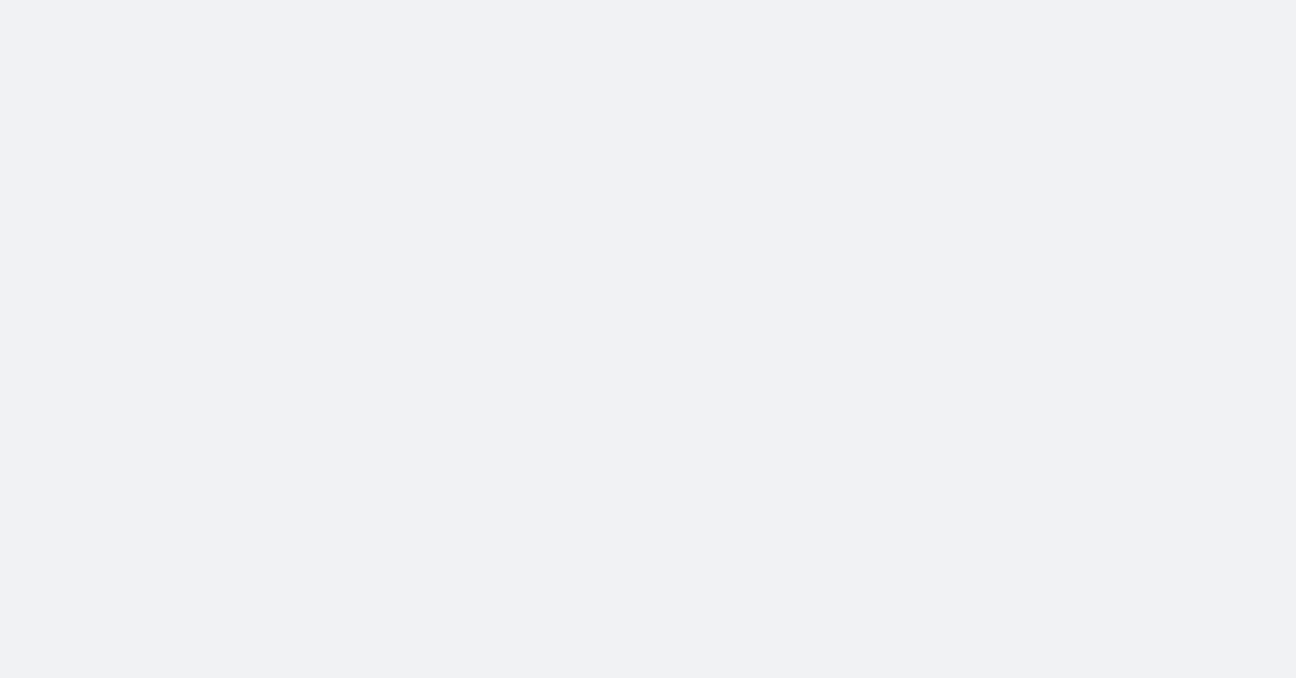 scroll, scrollTop: 0, scrollLeft: 0, axis: both 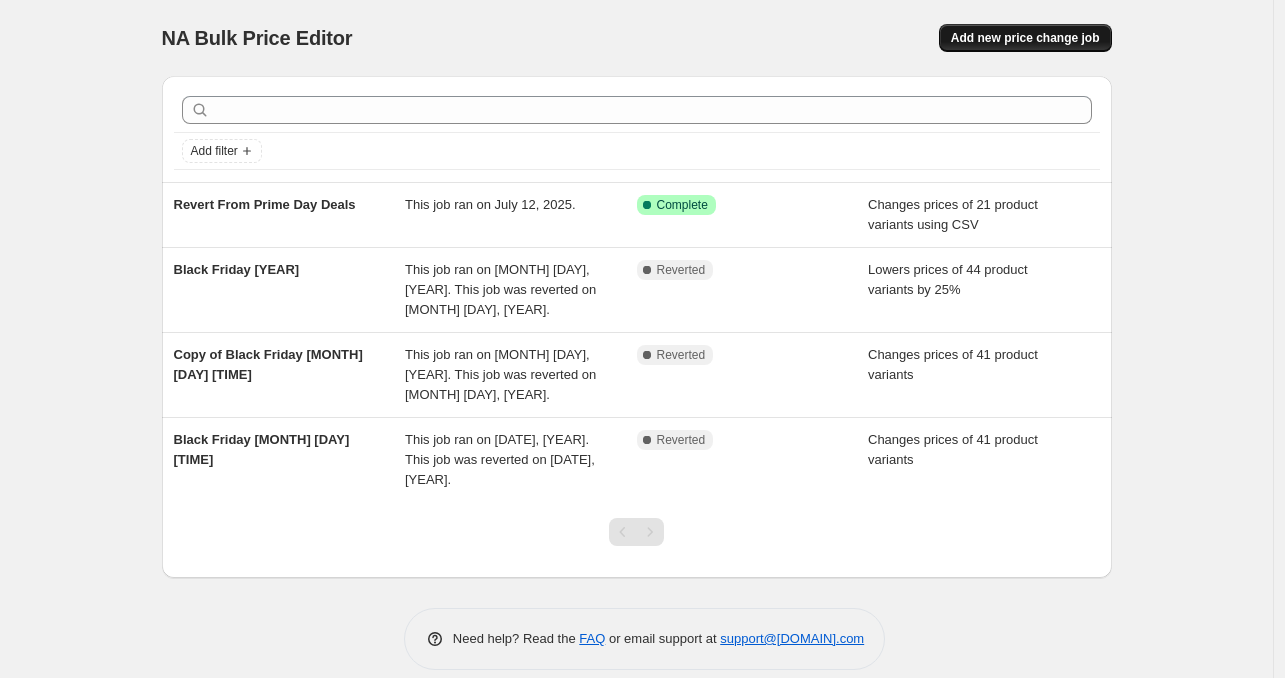 click on "Add new price change job" at bounding box center [1025, 38] 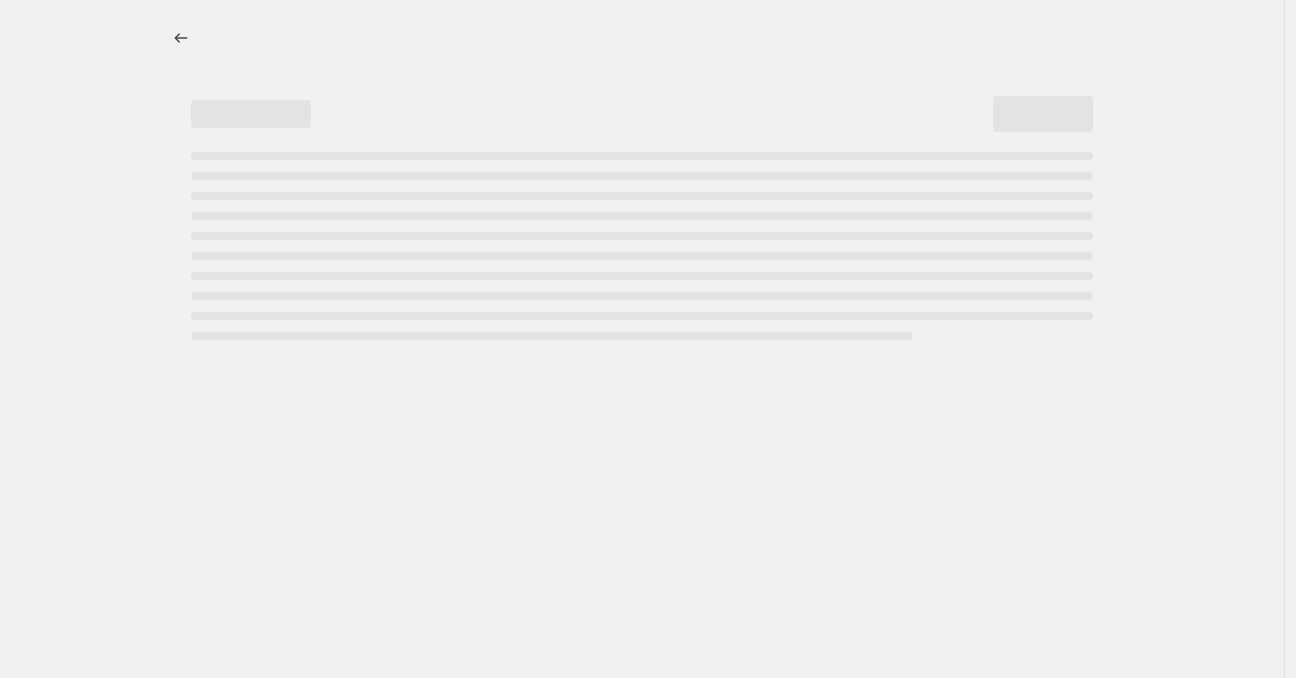 select on "percentage" 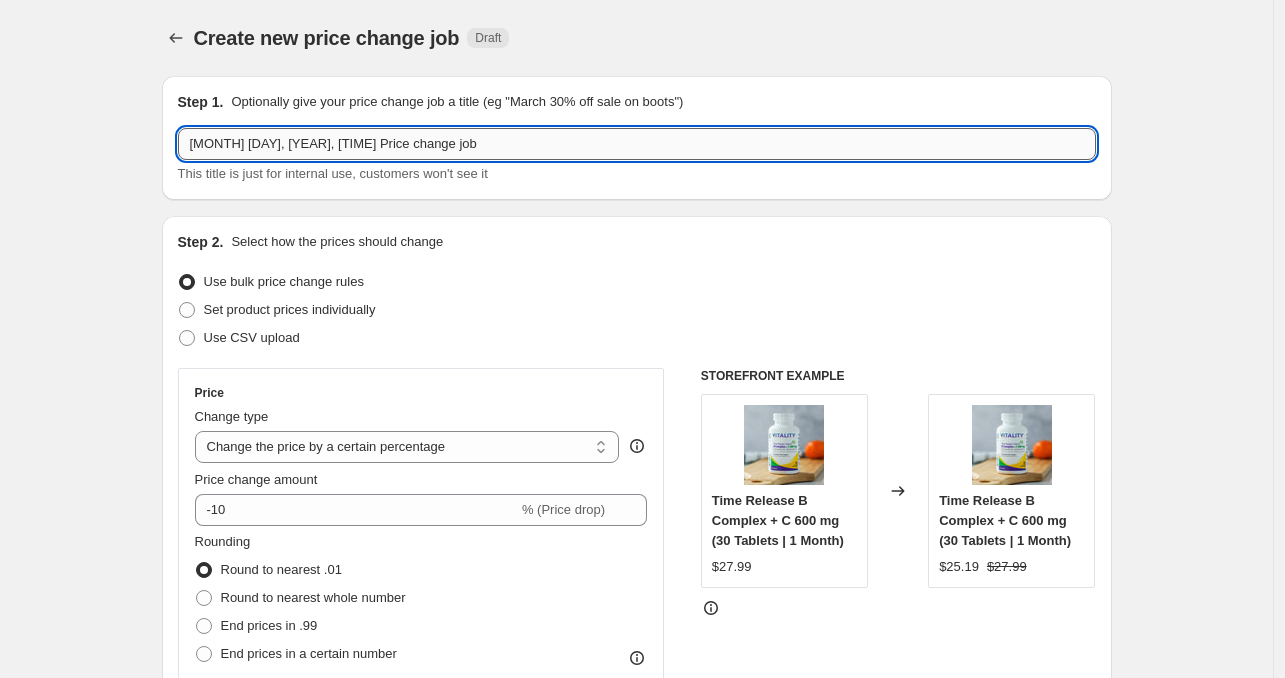 click on "Aug 5, 2025, 1:09:08 PM Price change job" at bounding box center (637, 144) 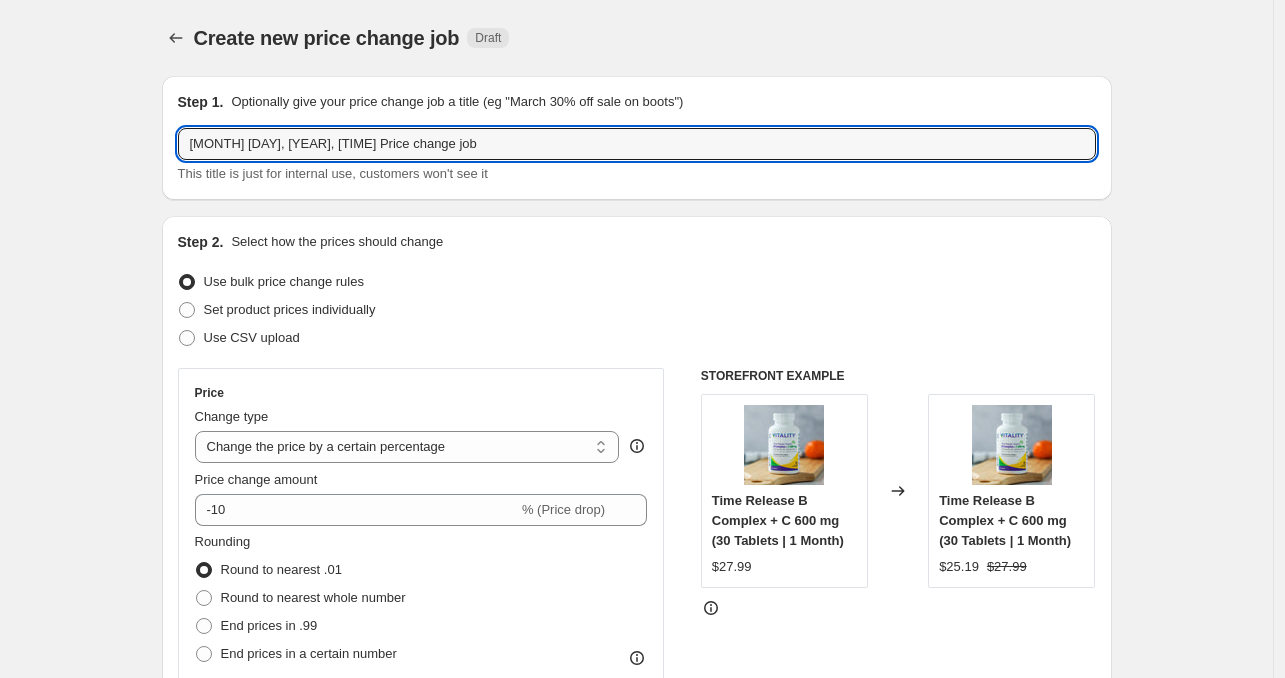 drag, startPoint x: 472, startPoint y: 145, endPoint x: 20, endPoint y: 151, distance: 452.03983 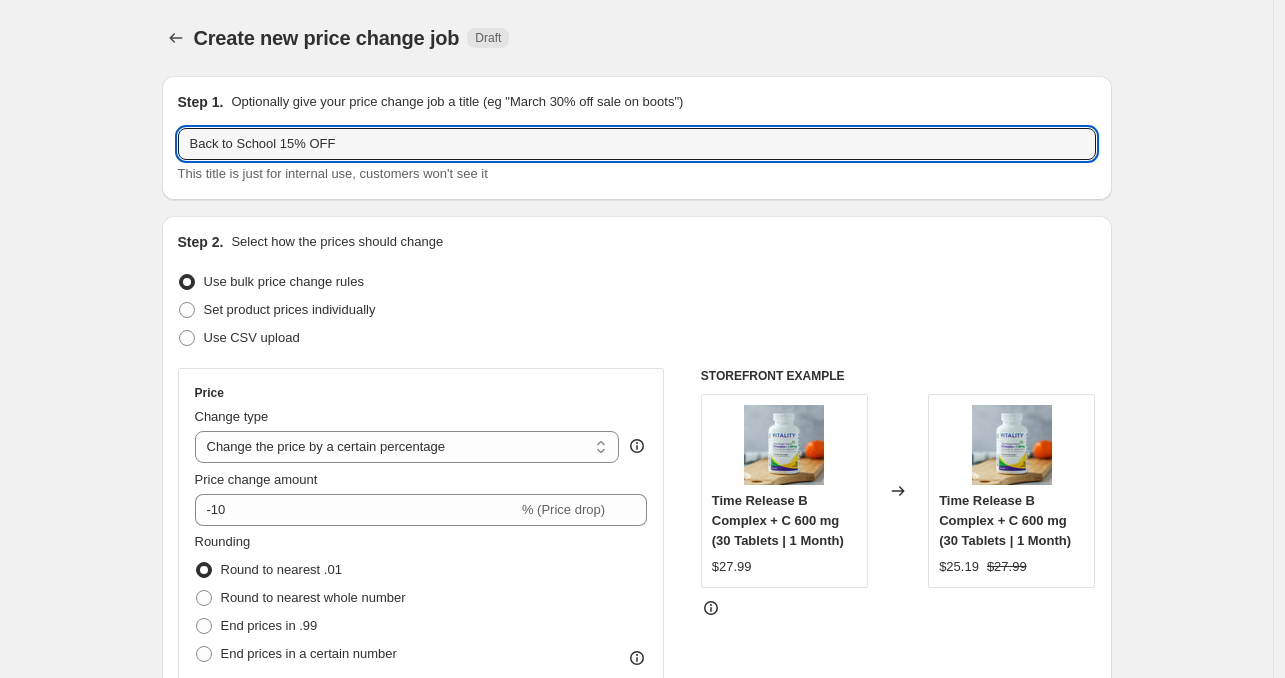 type on "Back to School 15% OFF" 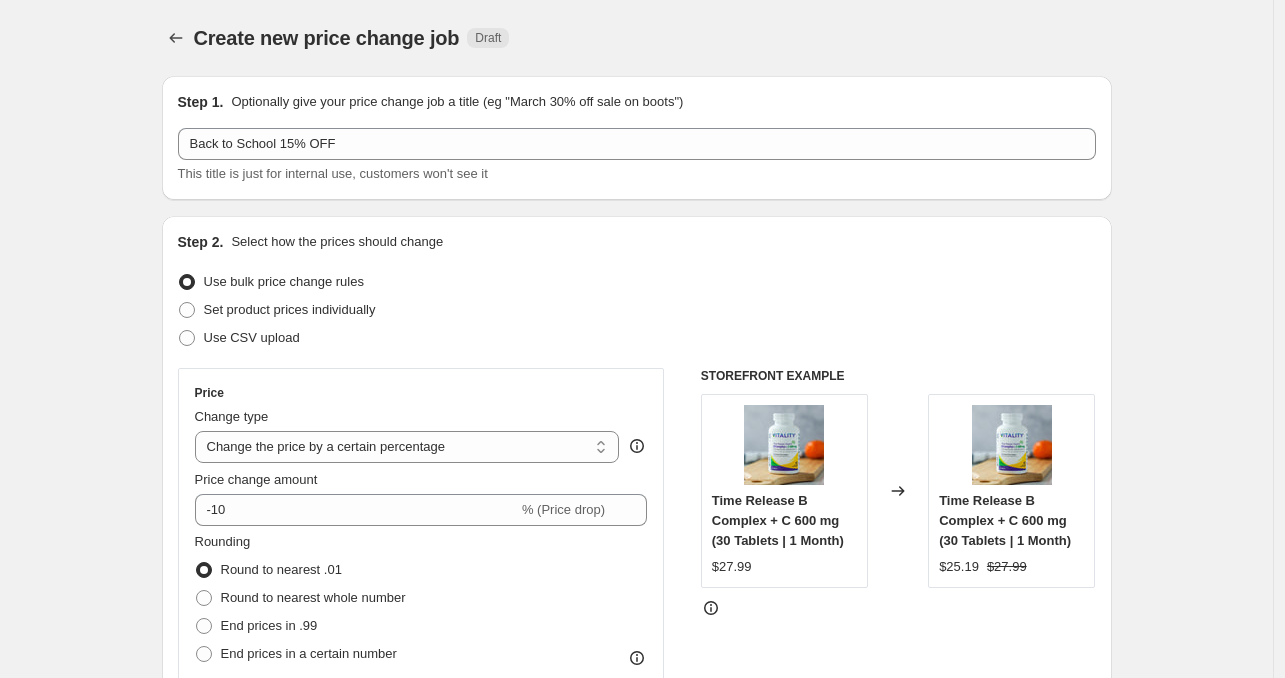 scroll, scrollTop: 200, scrollLeft: 0, axis: vertical 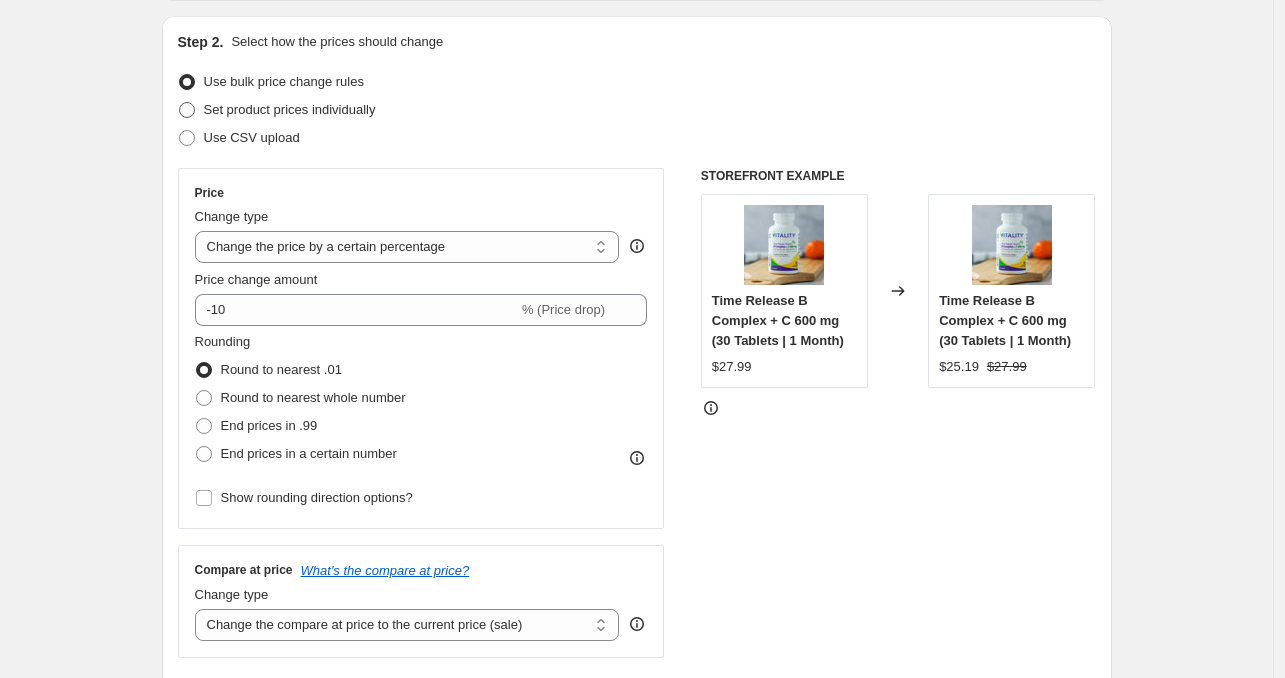 click at bounding box center (187, 110) 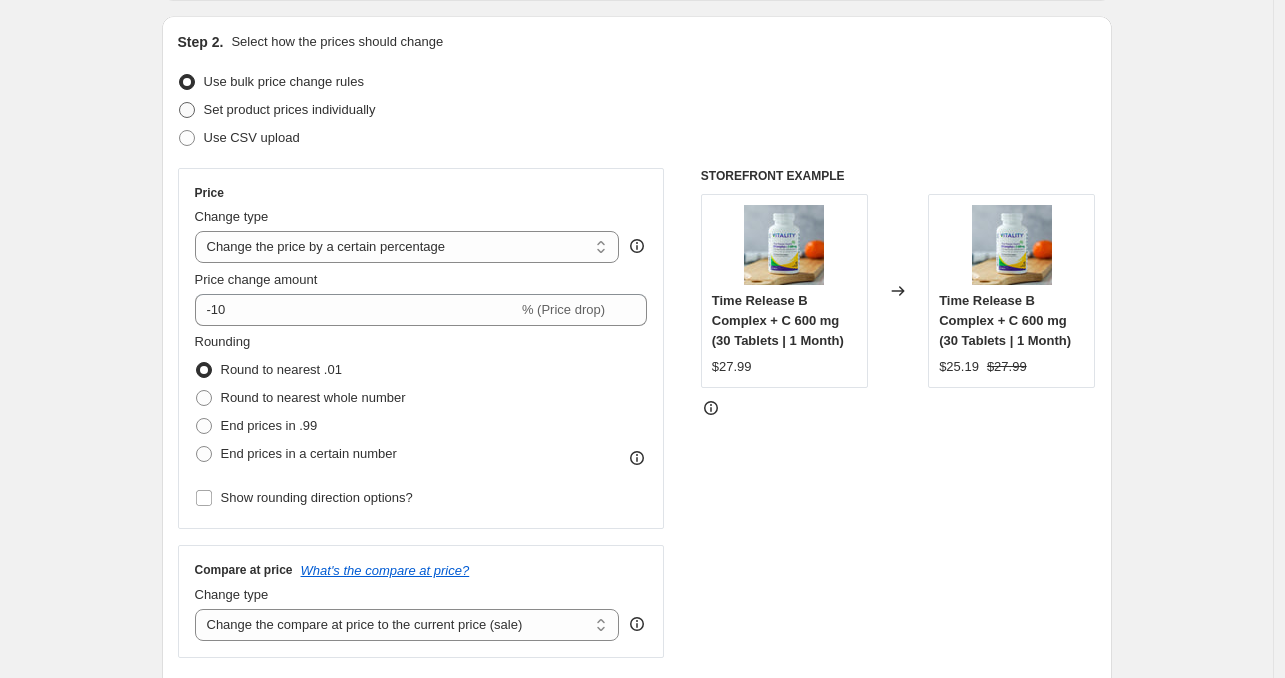 radio on "true" 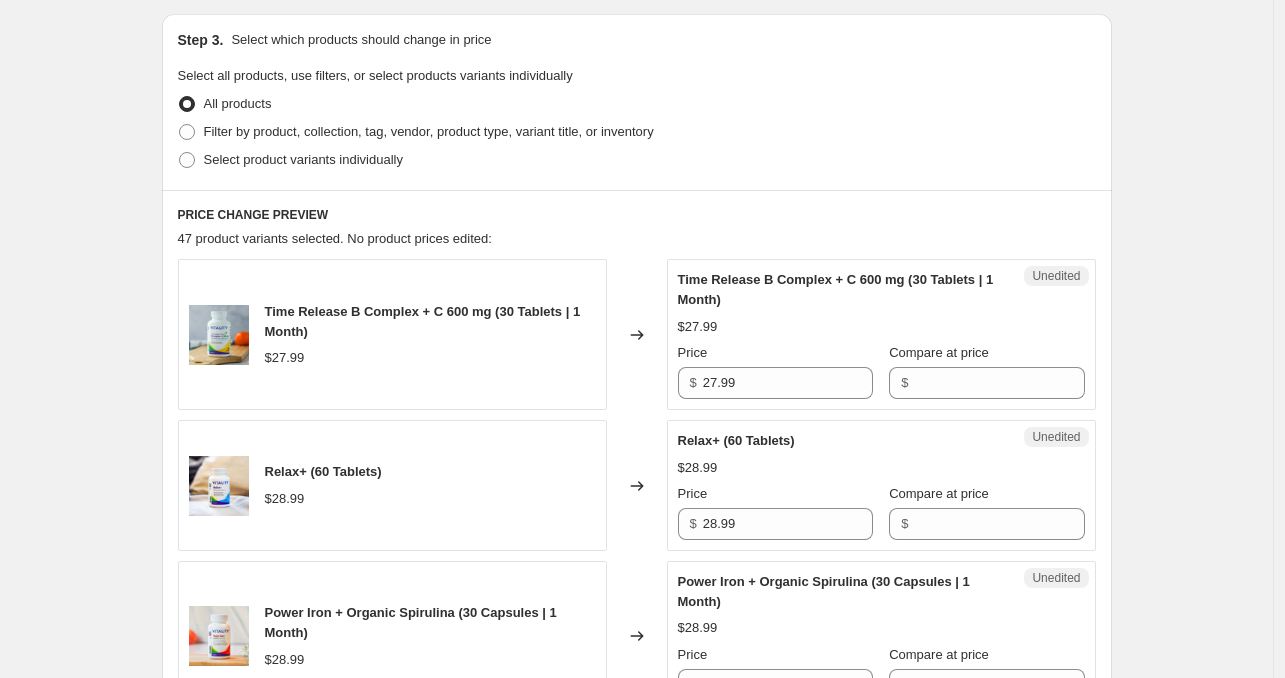 scroll, scrollTop: 0, scrollLeft: 0, axis: both 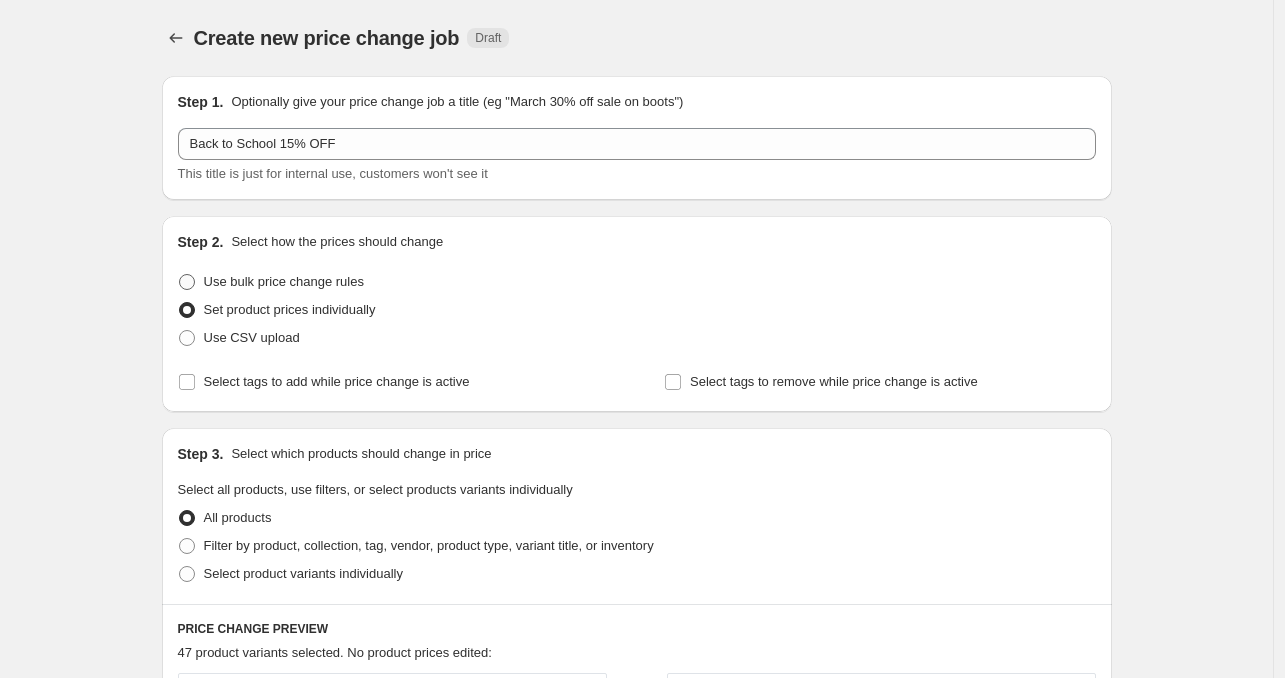 click on "Use bulk price change rules" at bounding box center [284, 281] 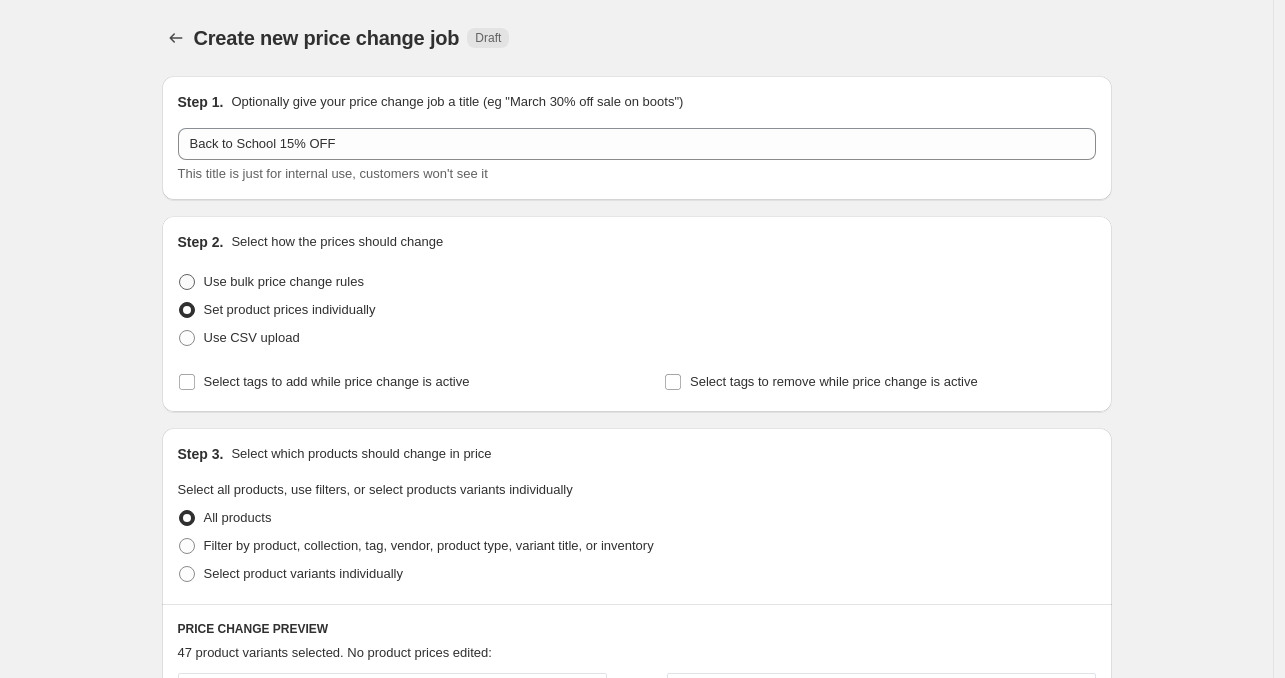 radio on "true" 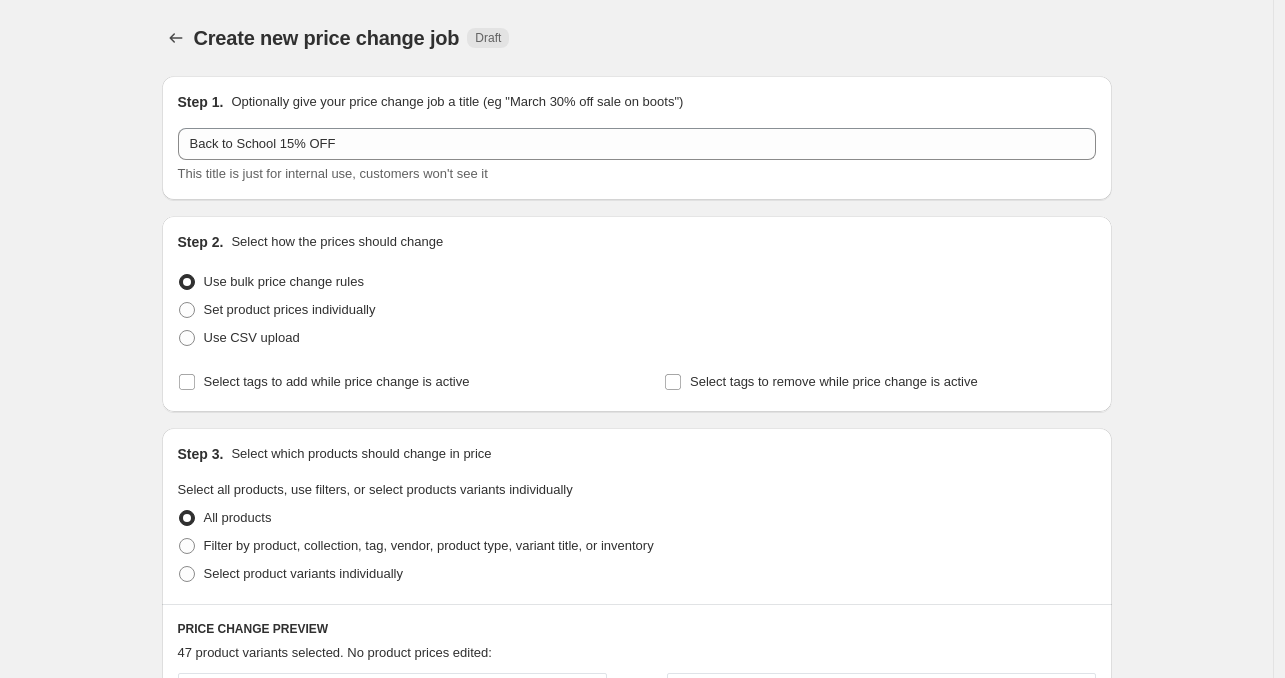 select on "percentage" 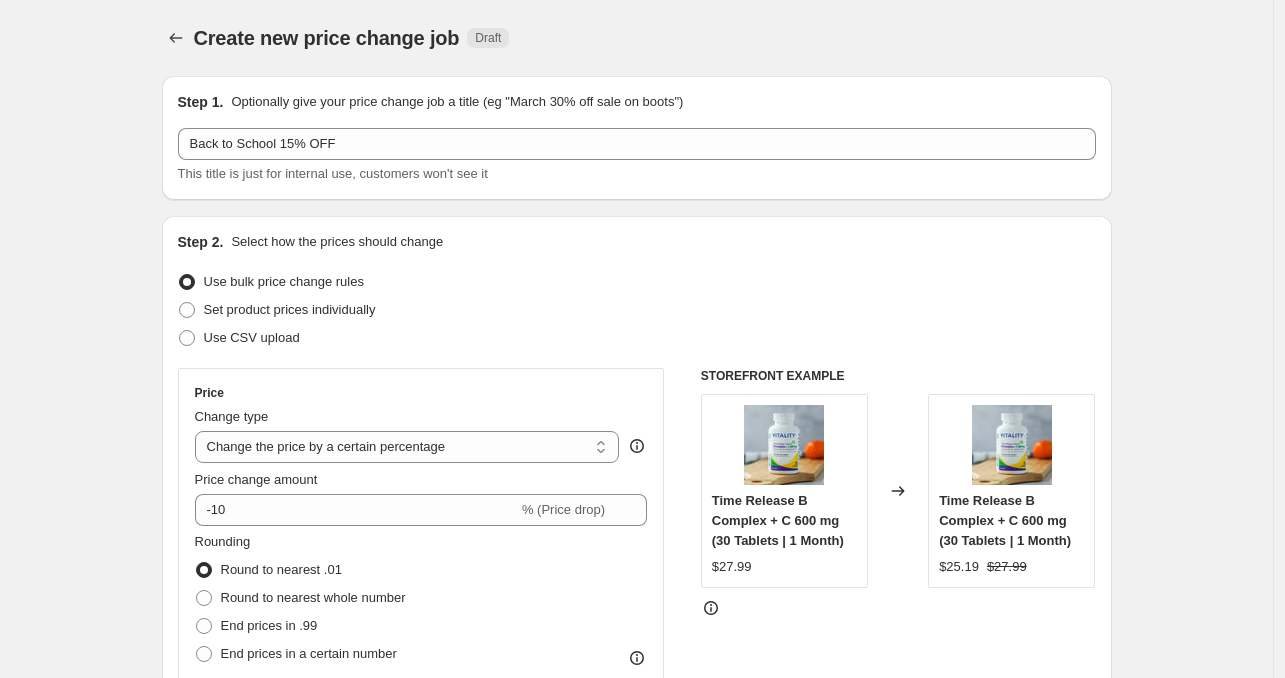 scroll, scrollTop: 0, scrollLeft: 0, axis: both 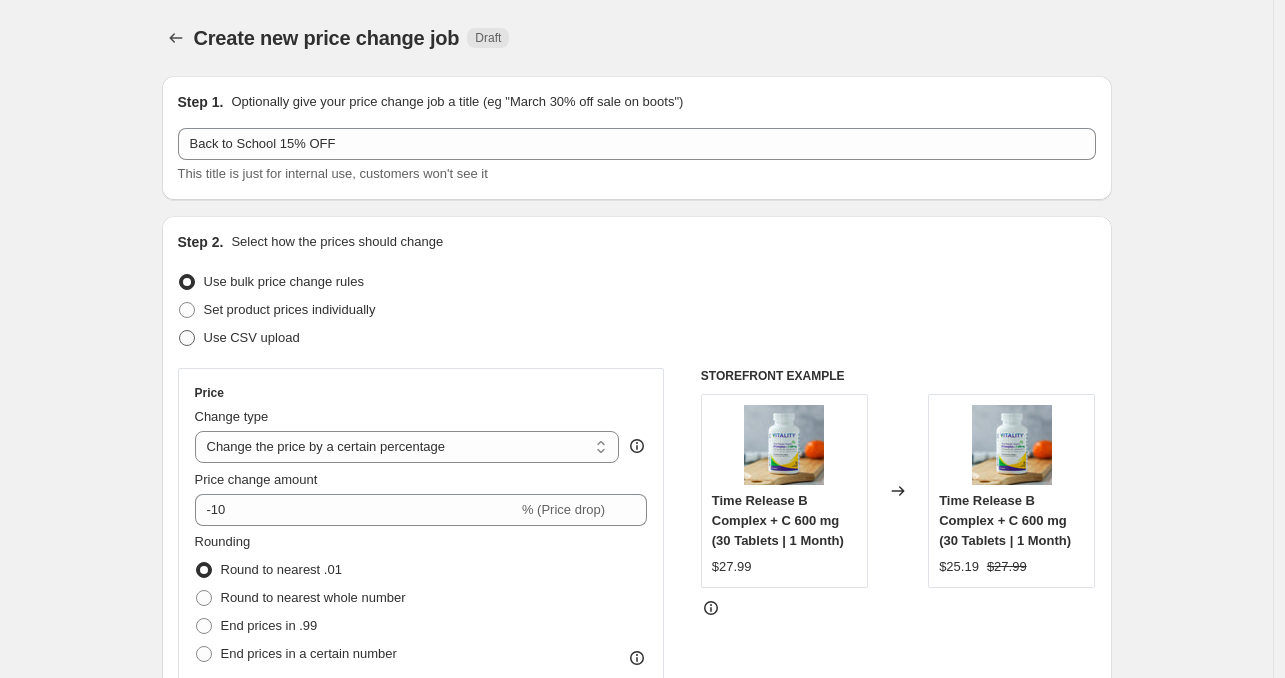 click on "Use CSV upload" at bounding box center [252, 337] 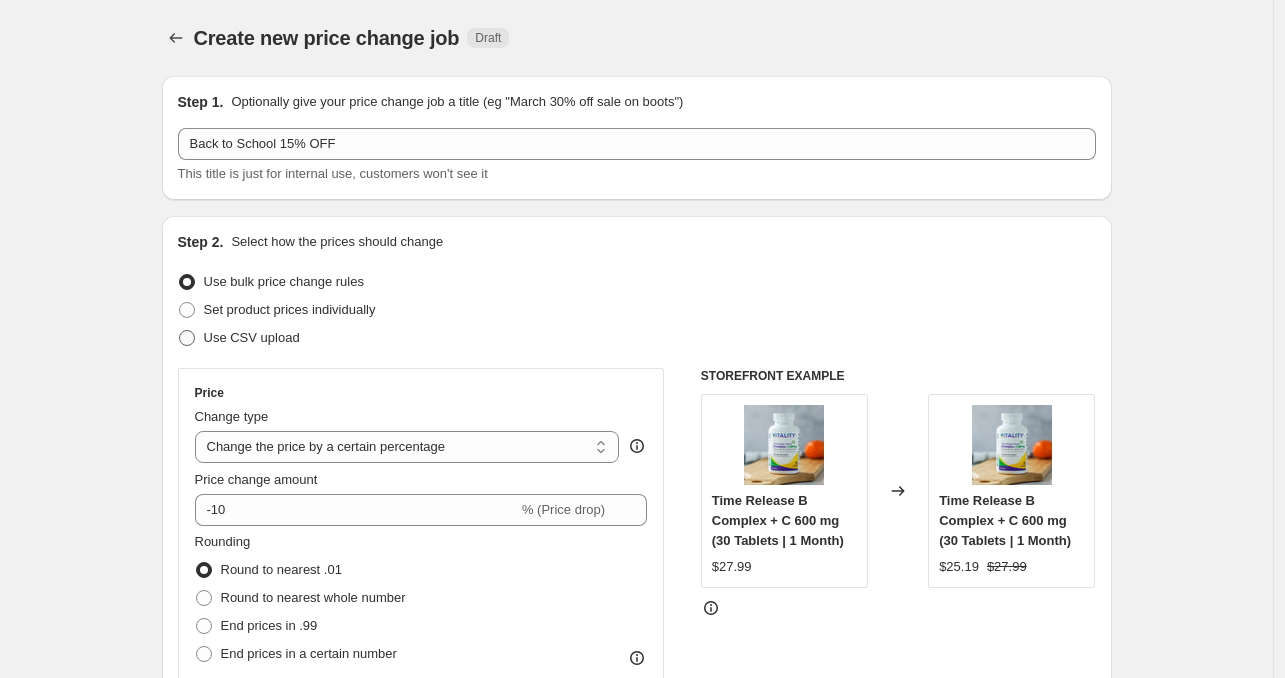 radio on "true" 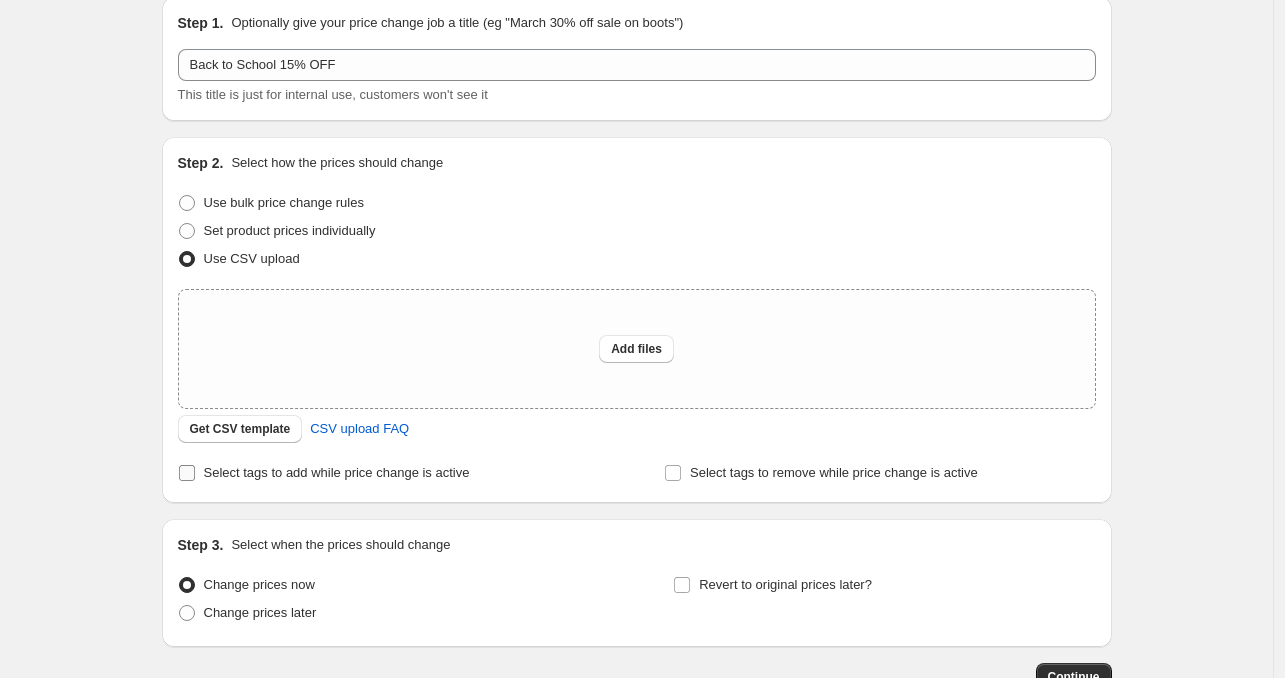 scroll, scrollTop: 100, scrollLeft: 0, axis: vertical 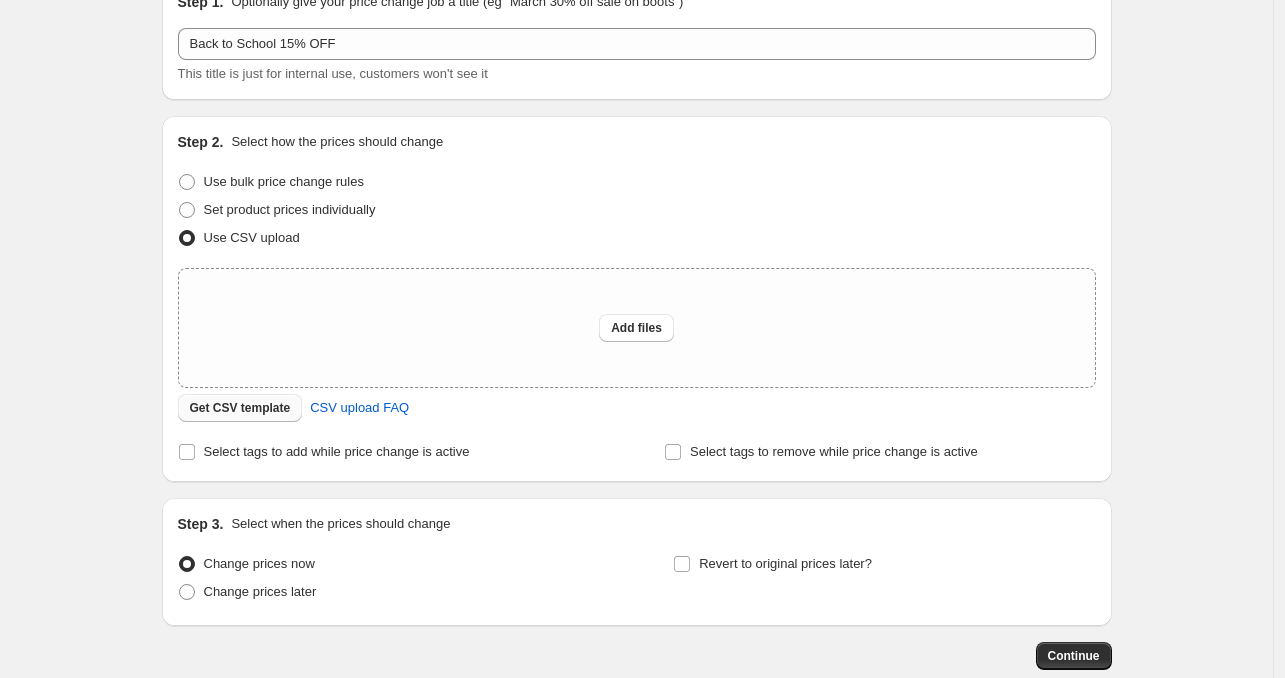 click on "Get CSV template" at bounding box center [240, 408] 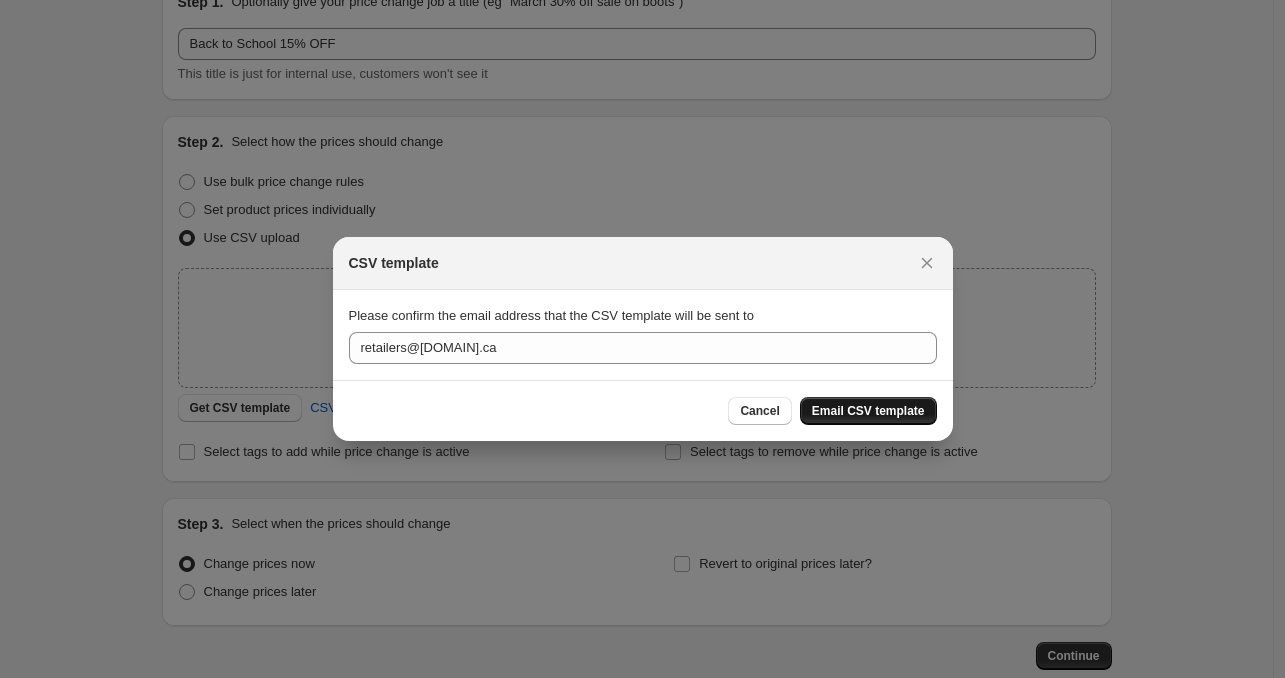 click on "Email CSV template" at bounding box center (868, 411) 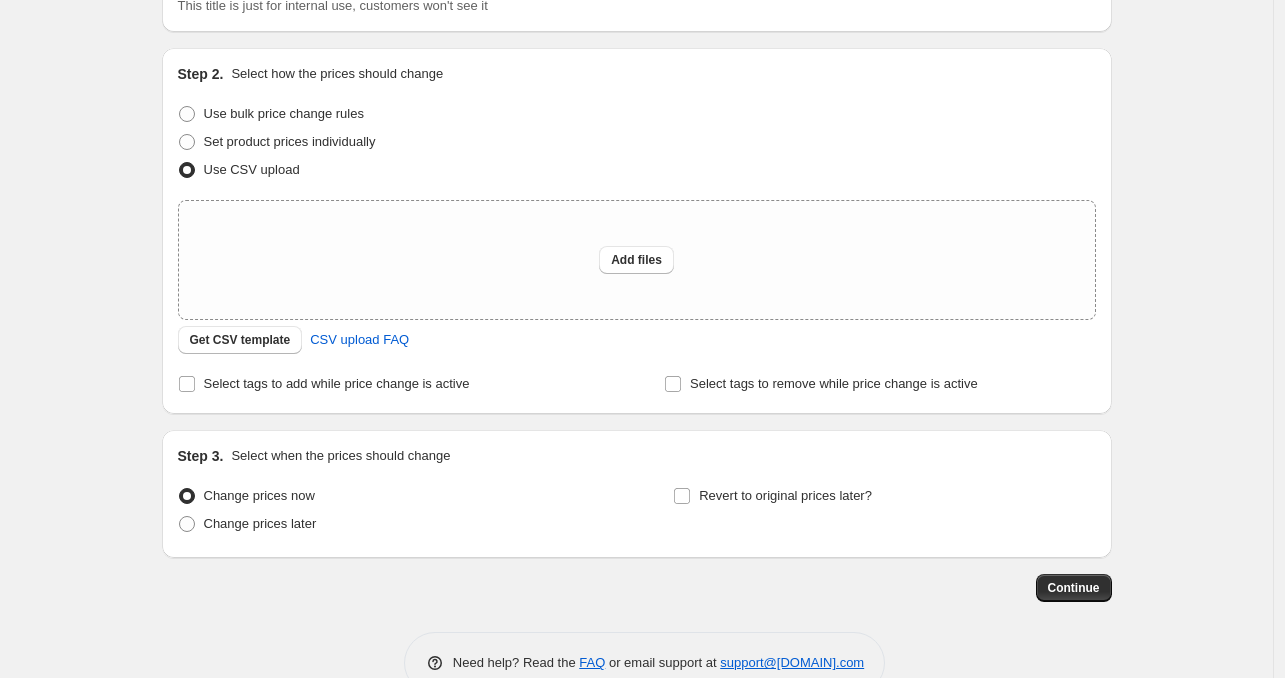 scroll, scrollTop: 200, scrollLeft: 0, axis: vertical 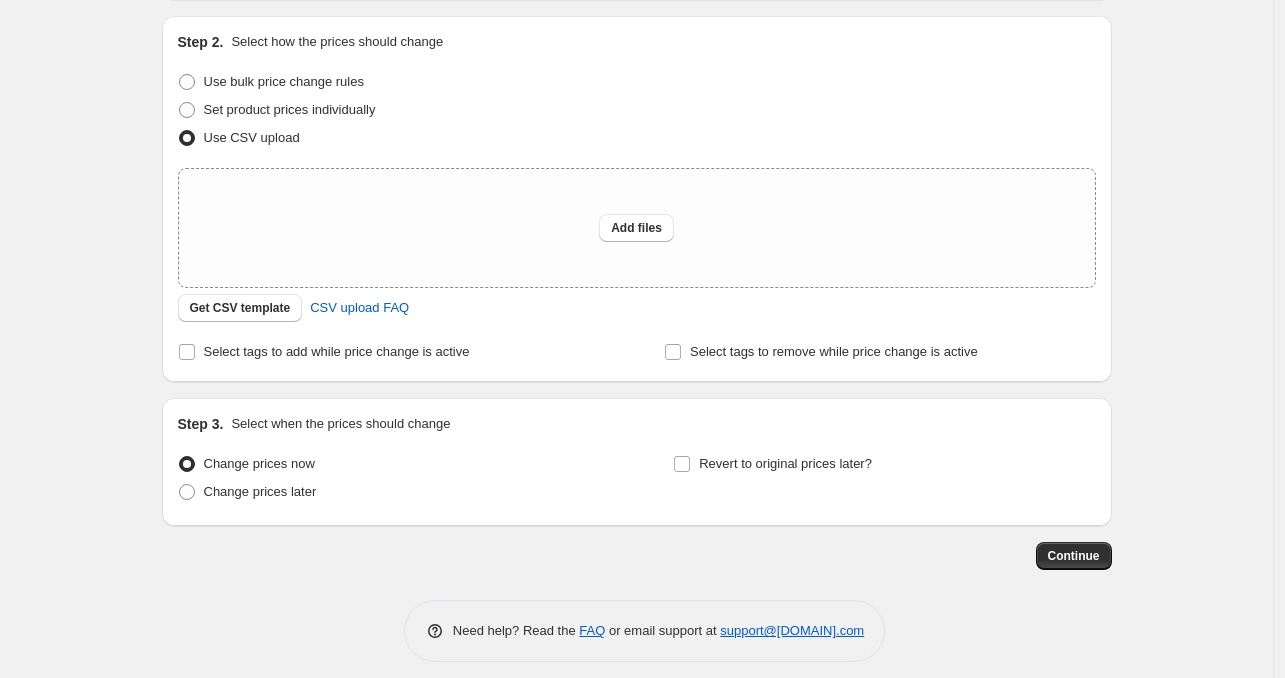 click at bounding box center (187, 492) 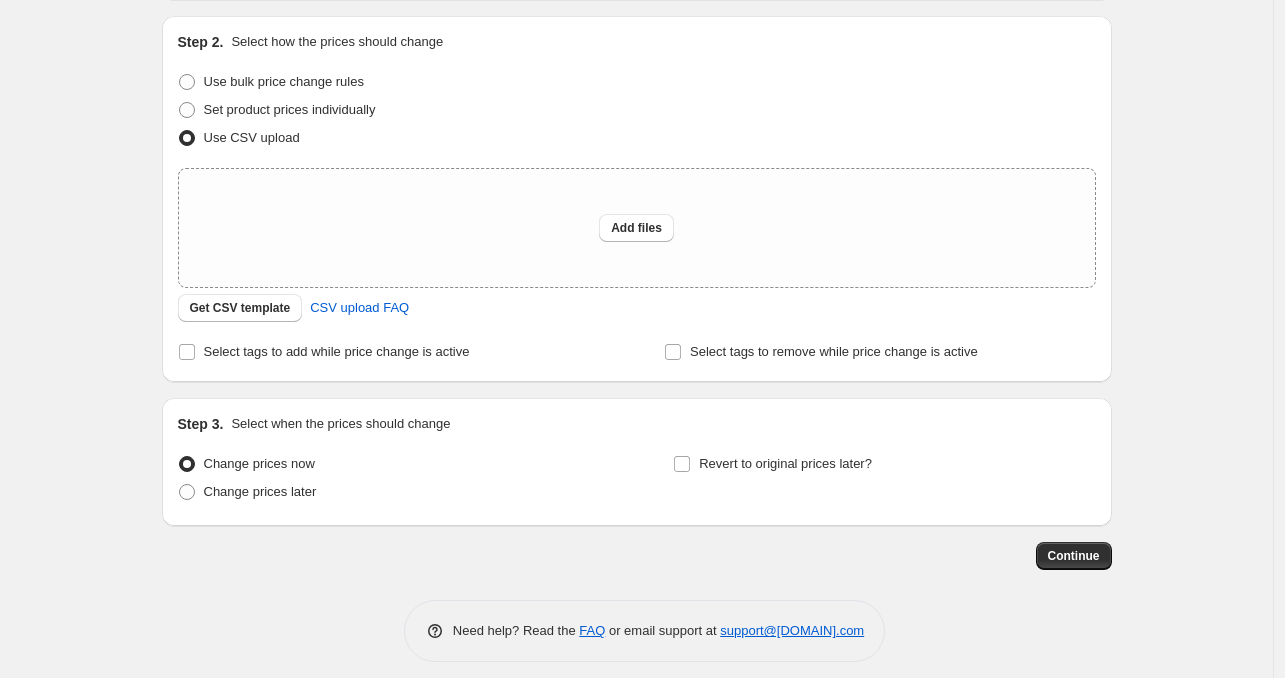 radio on "true" 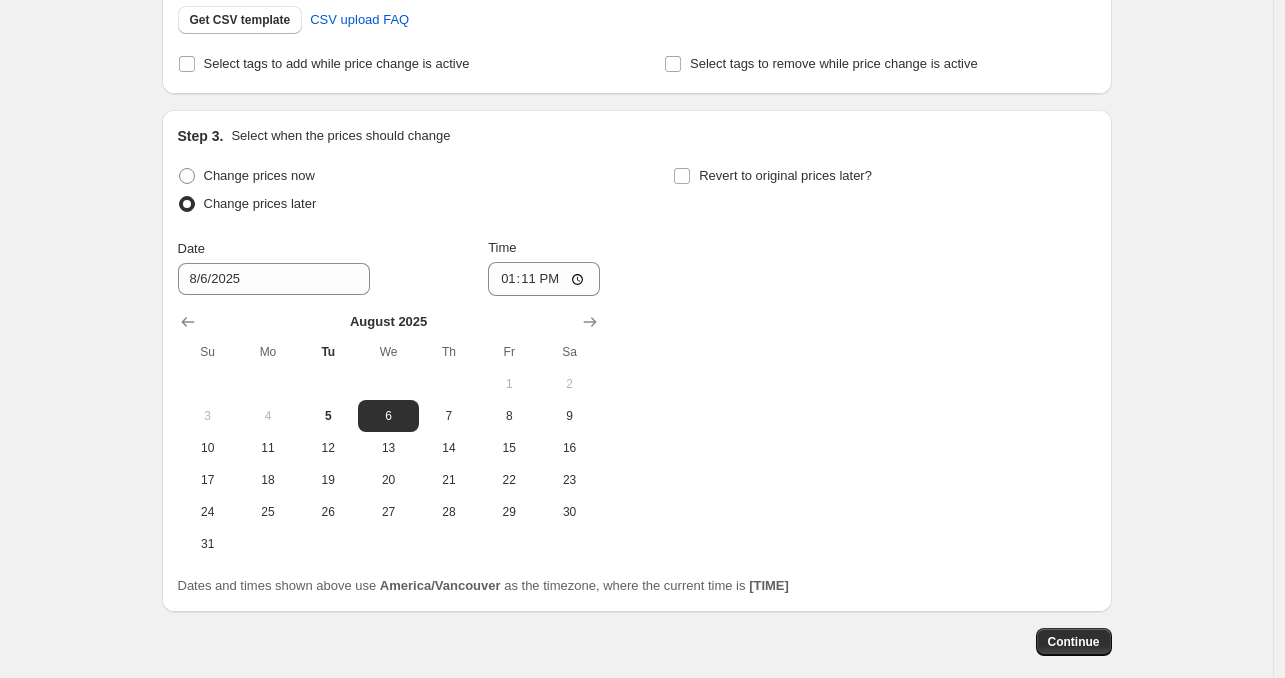 scroll, scrollTop: 288, scrollLeft: 0, axis: vertical 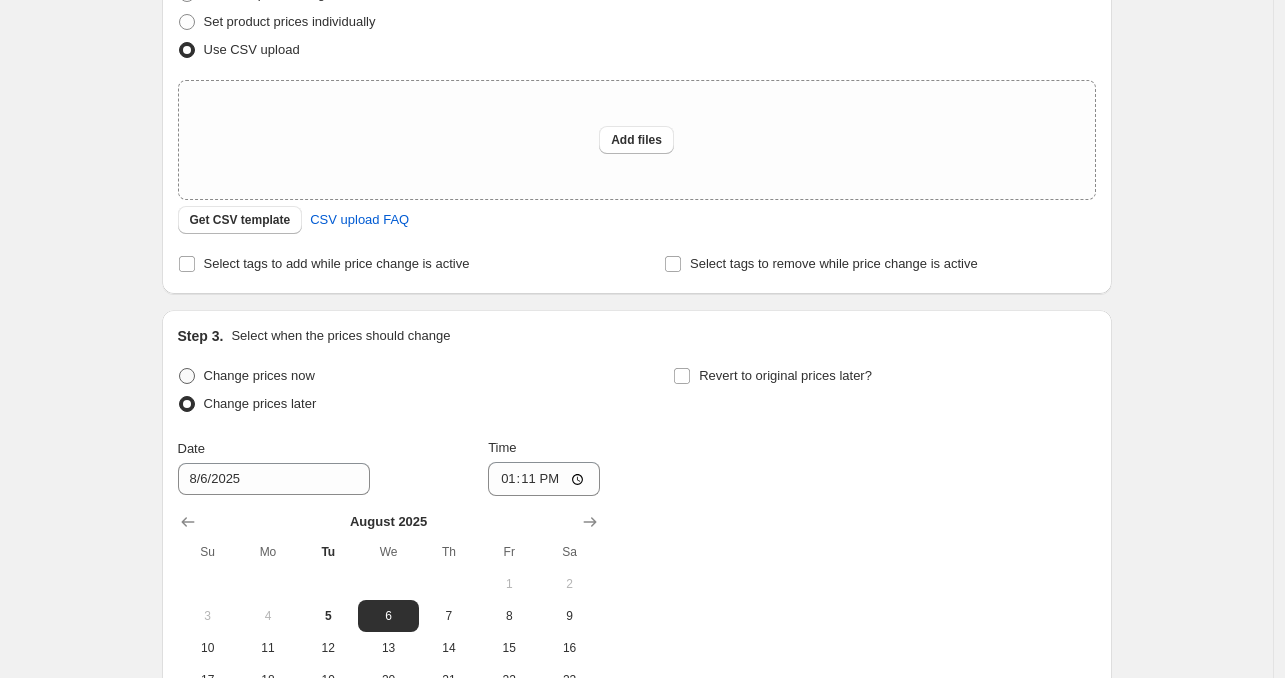 click at bounding box center (187, 376) 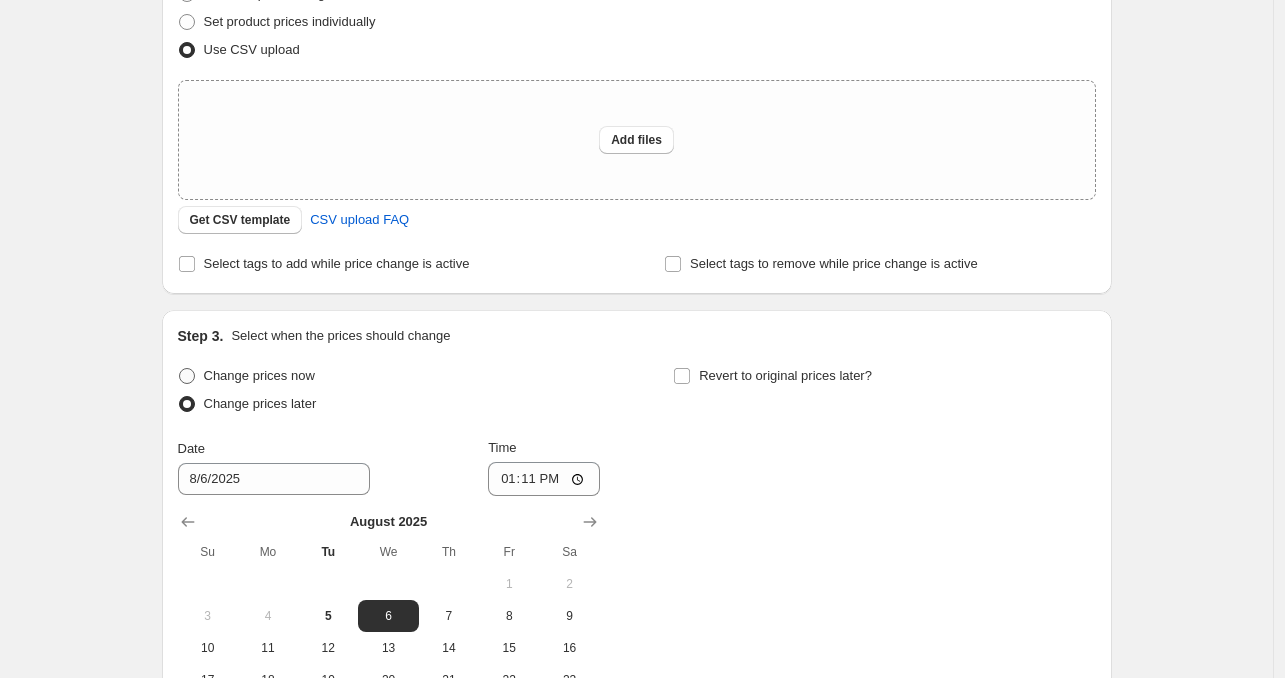 radio on "true" 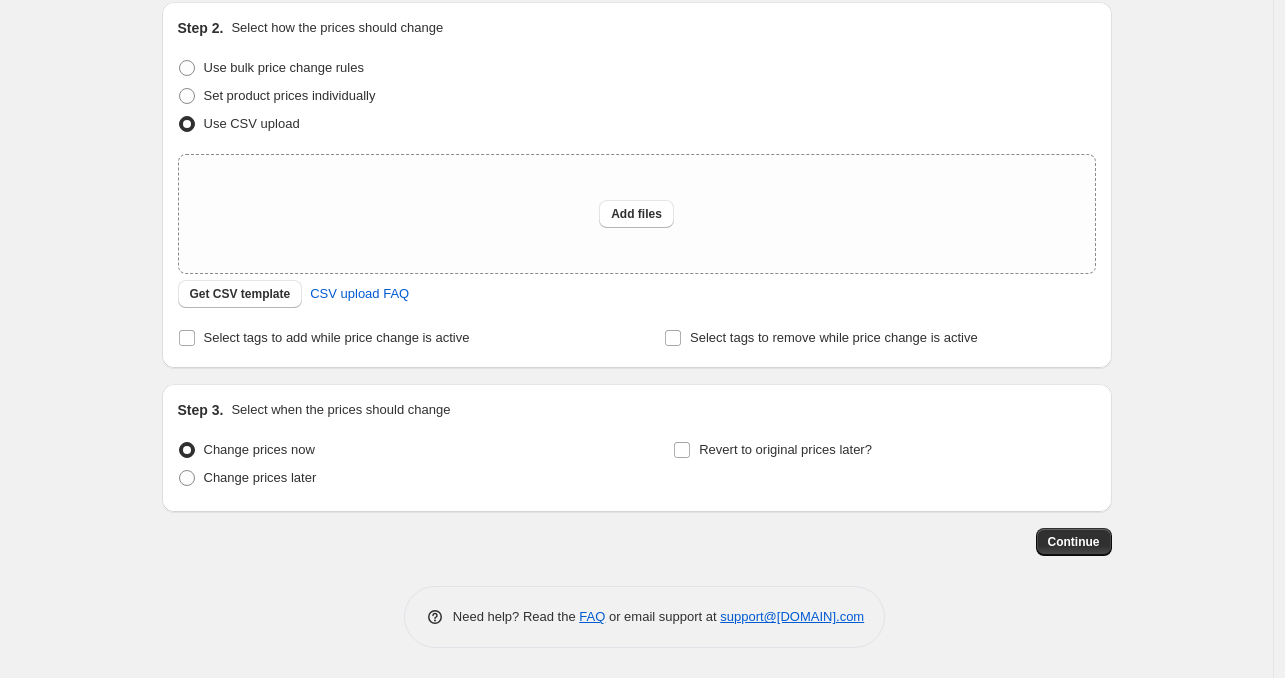 scroll, scrollTop: 213, scrollLeft: 0, axis: vertical 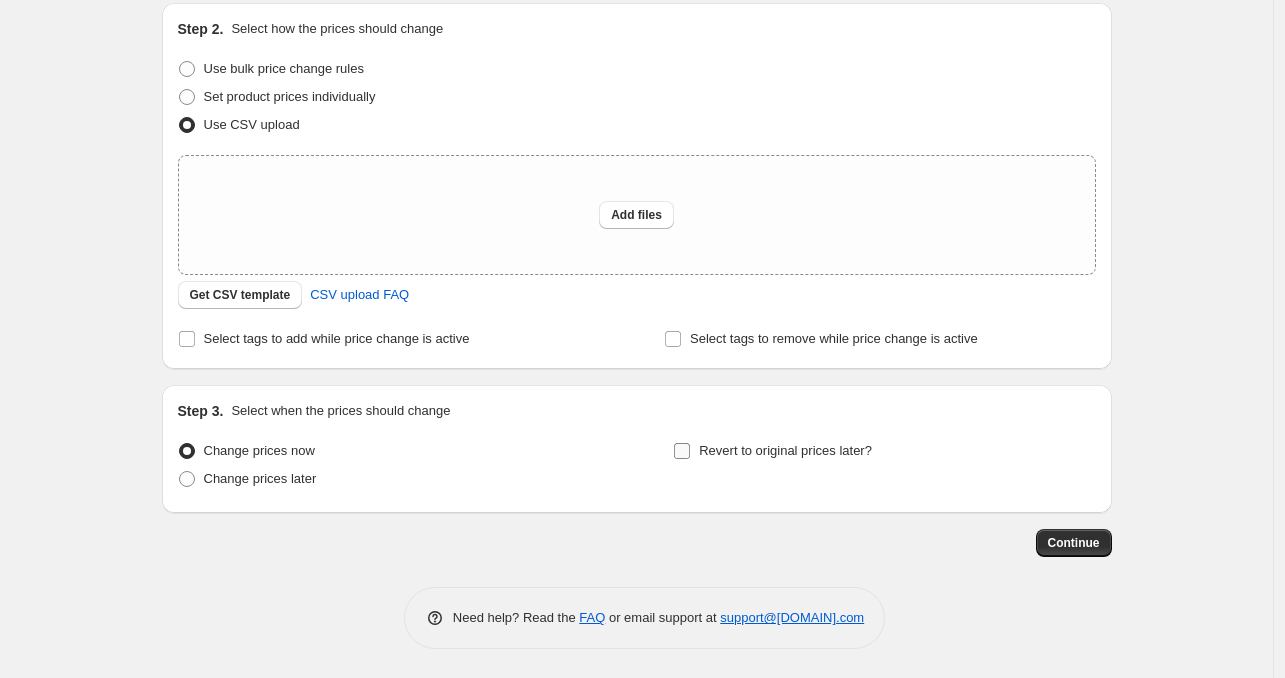 click on "Revert to original prices later?" at bounding box center (682, 451) 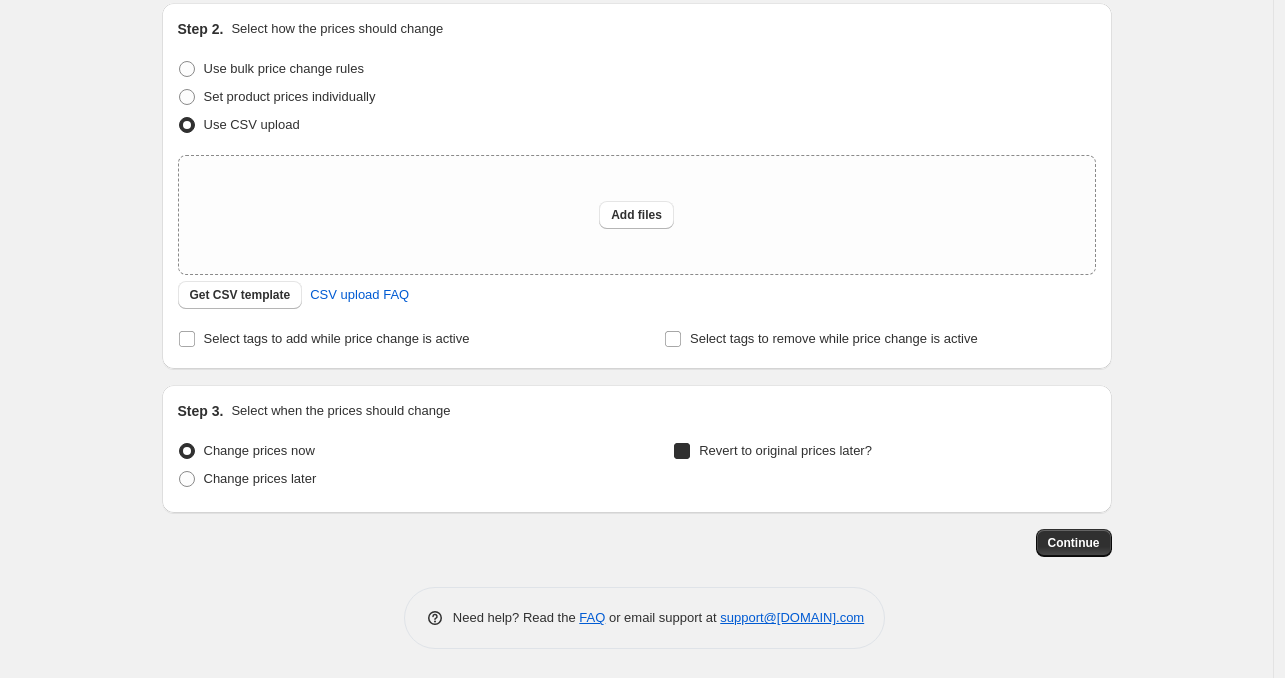 checkbox on "true" 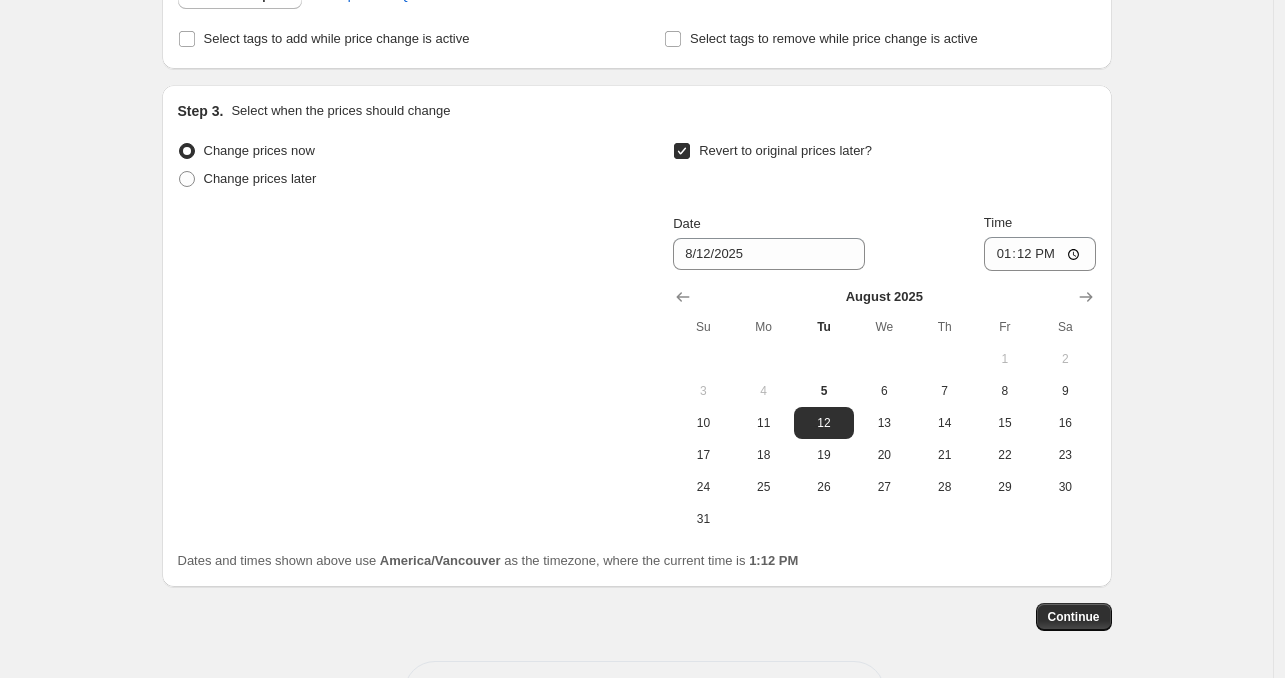 scroll, scrollTop: 313, scrollLeft: 0, axis: vertical 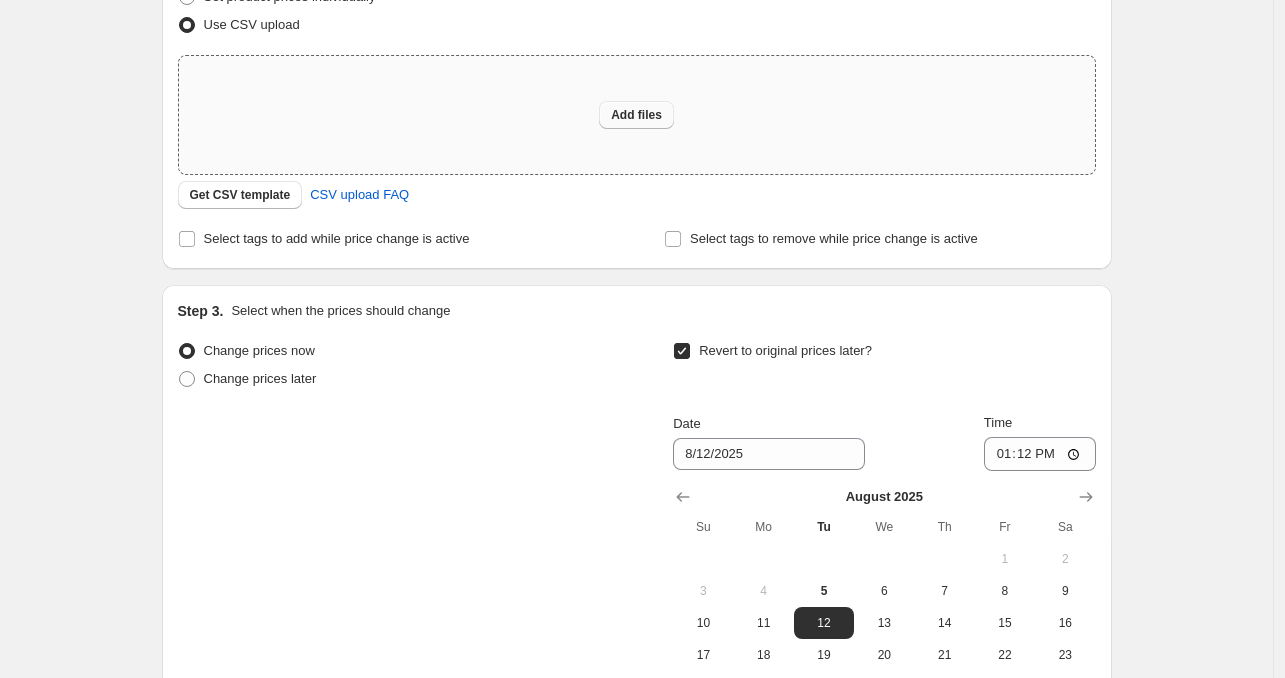click on "Add files" at bounding box center [636, 115] 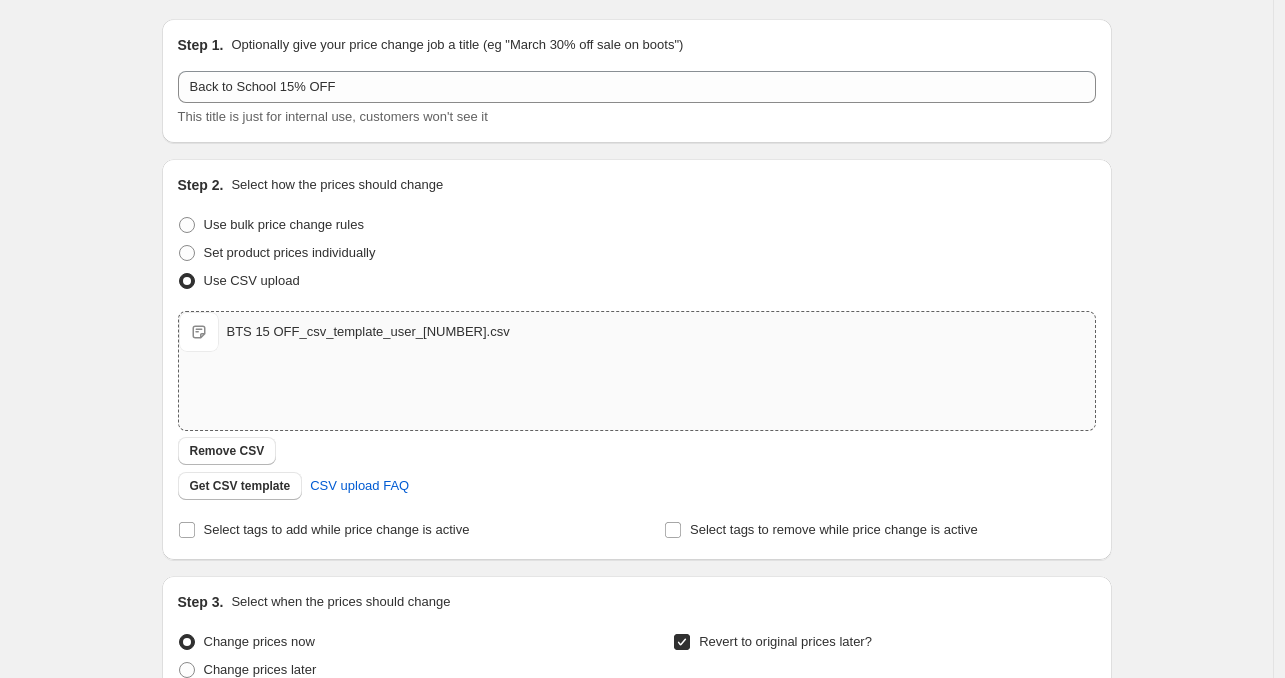 scroll, scrollTop: 0, scrollLeft: 0, axis: both 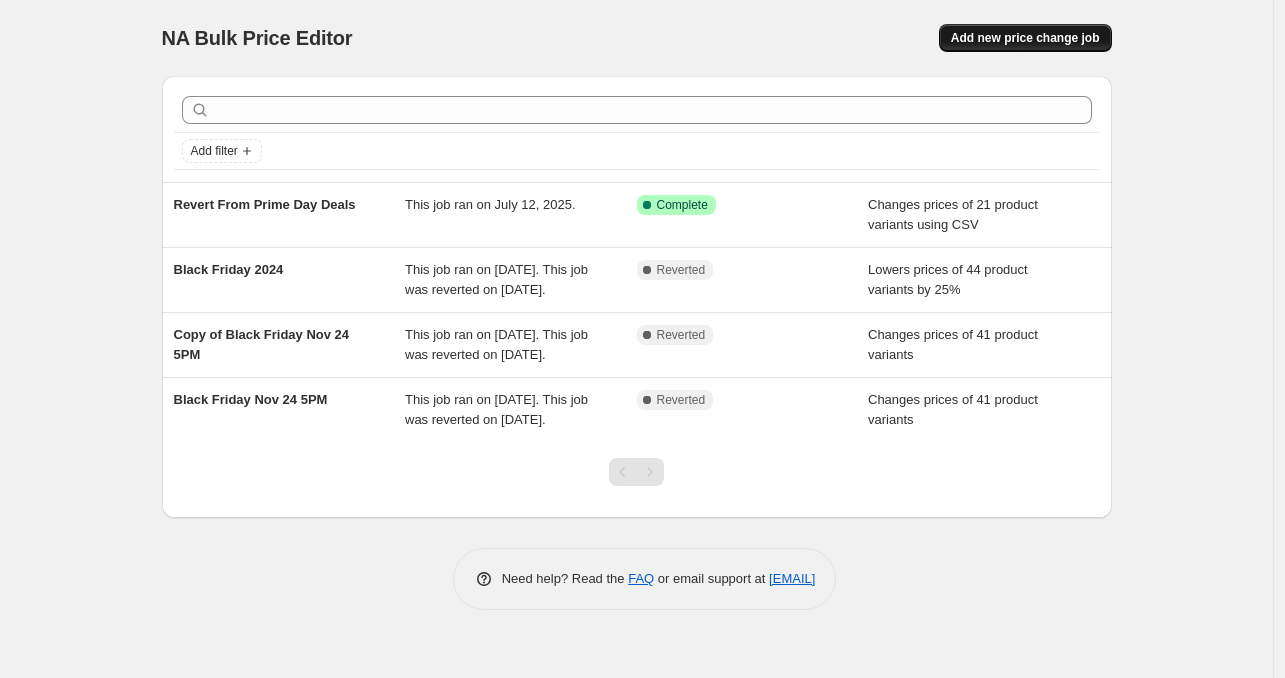click on "Add new price change job" at bounding box center [1025, 38] 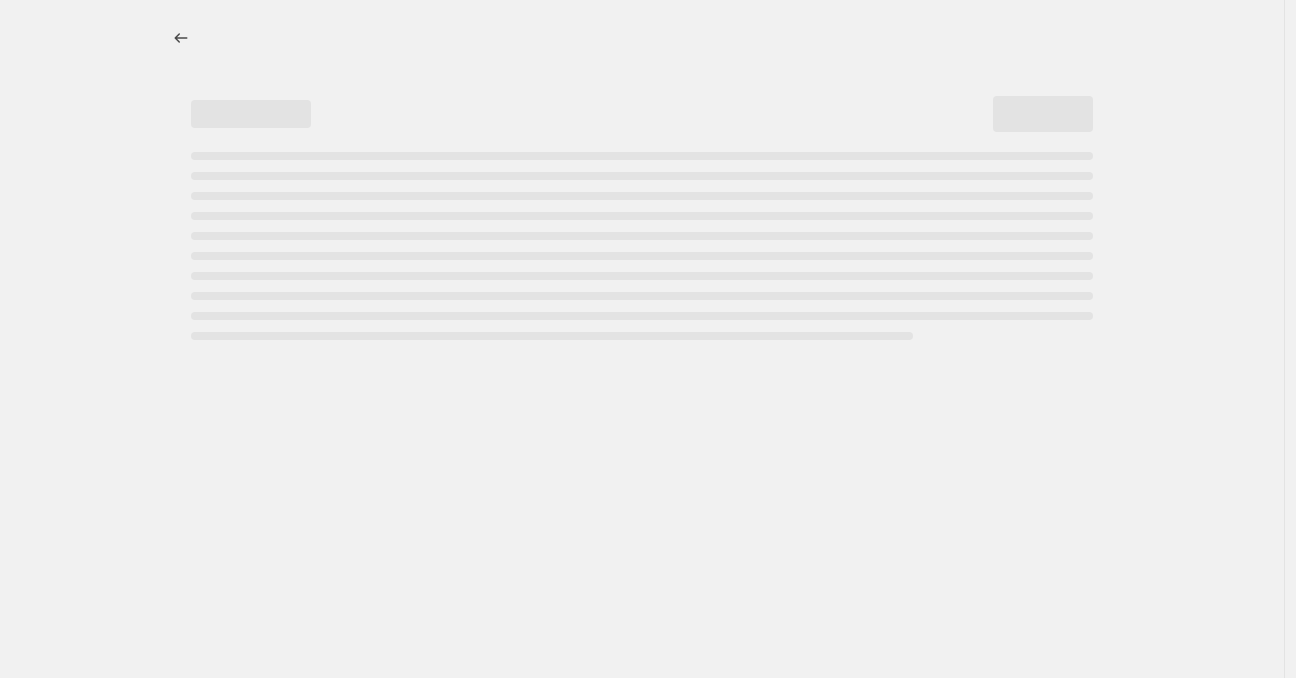 select on "percentage" 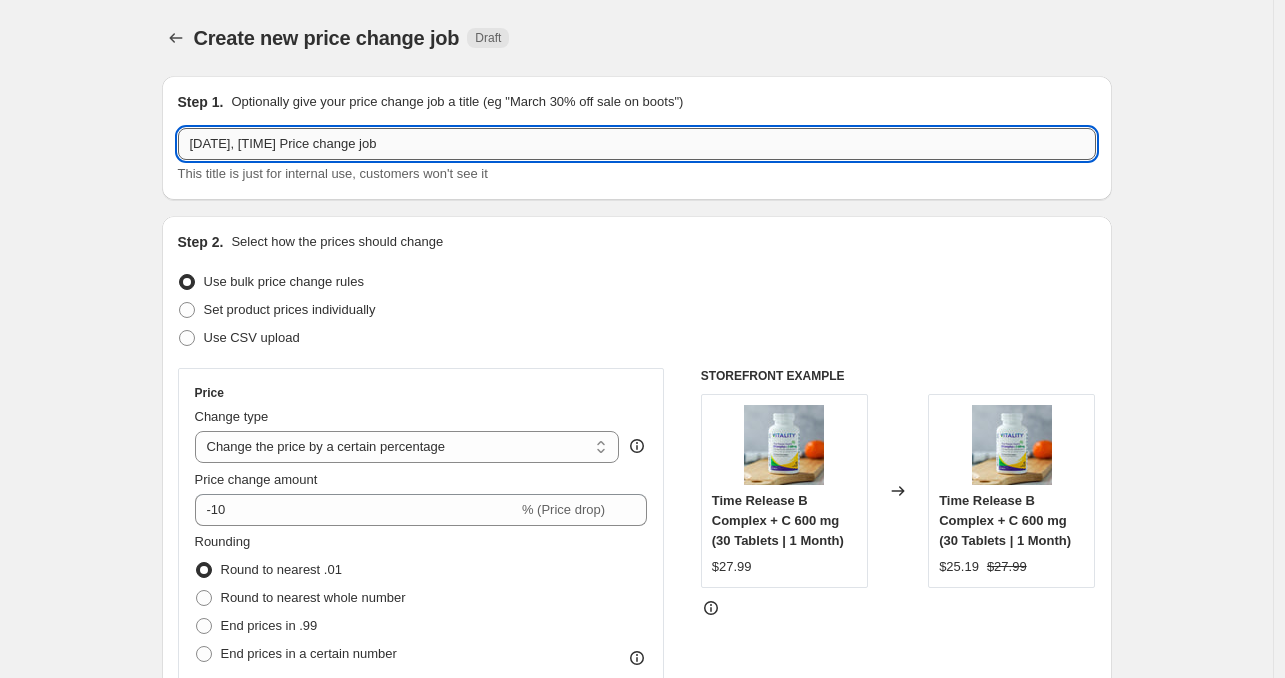 click on "[DATE], [TIME] Price change job" at bounding box center (637, 144) 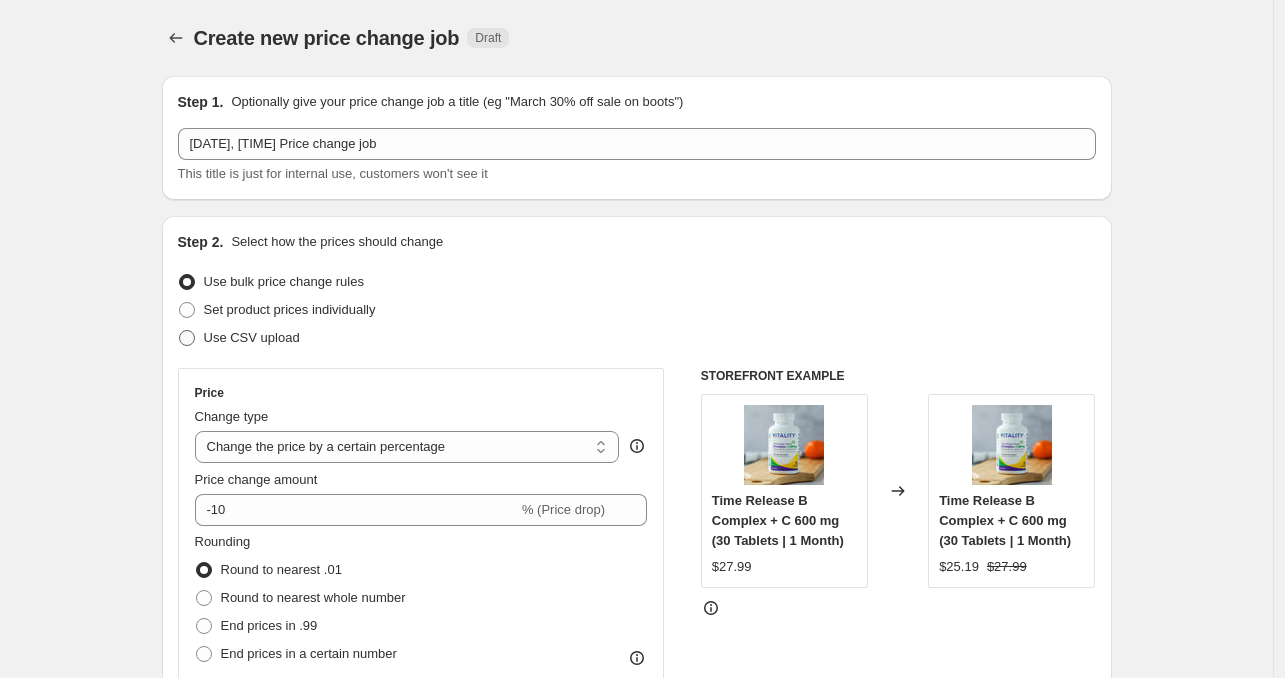 click on "Use CSV upload" at bounding box center [252, 337] 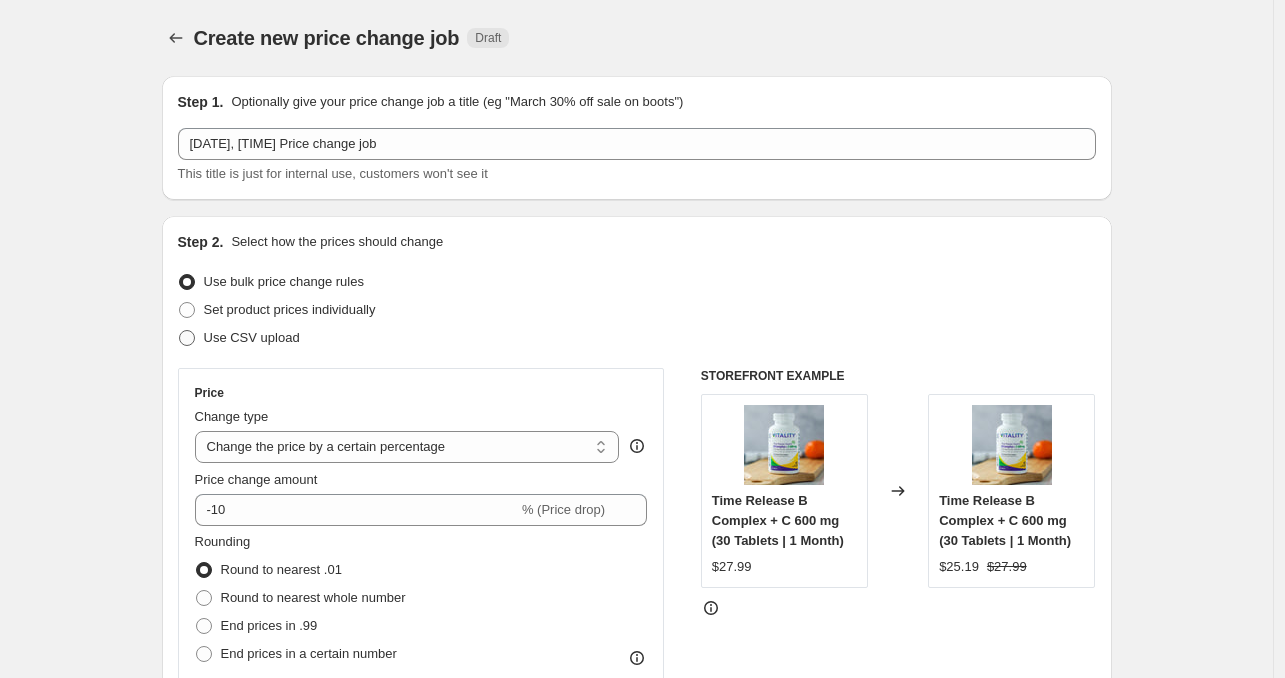 radio on "true" 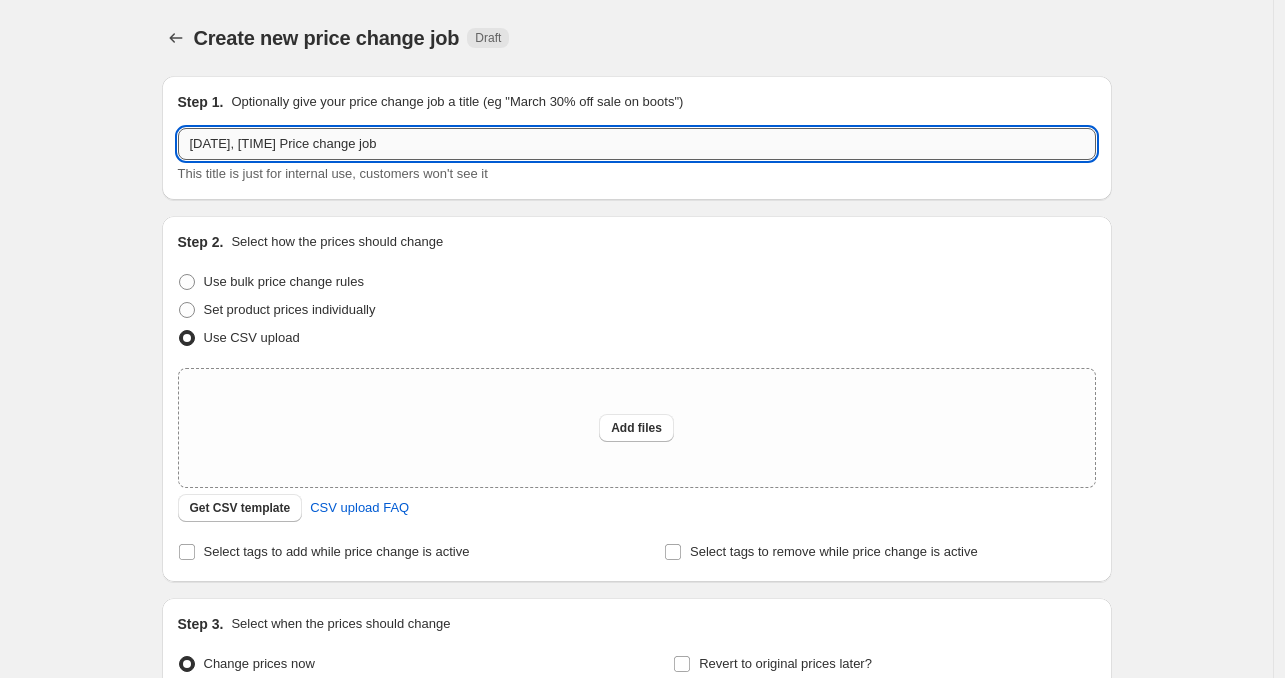click on "[DATE], [TIME] Price change job" at bounding box center (637, 144) 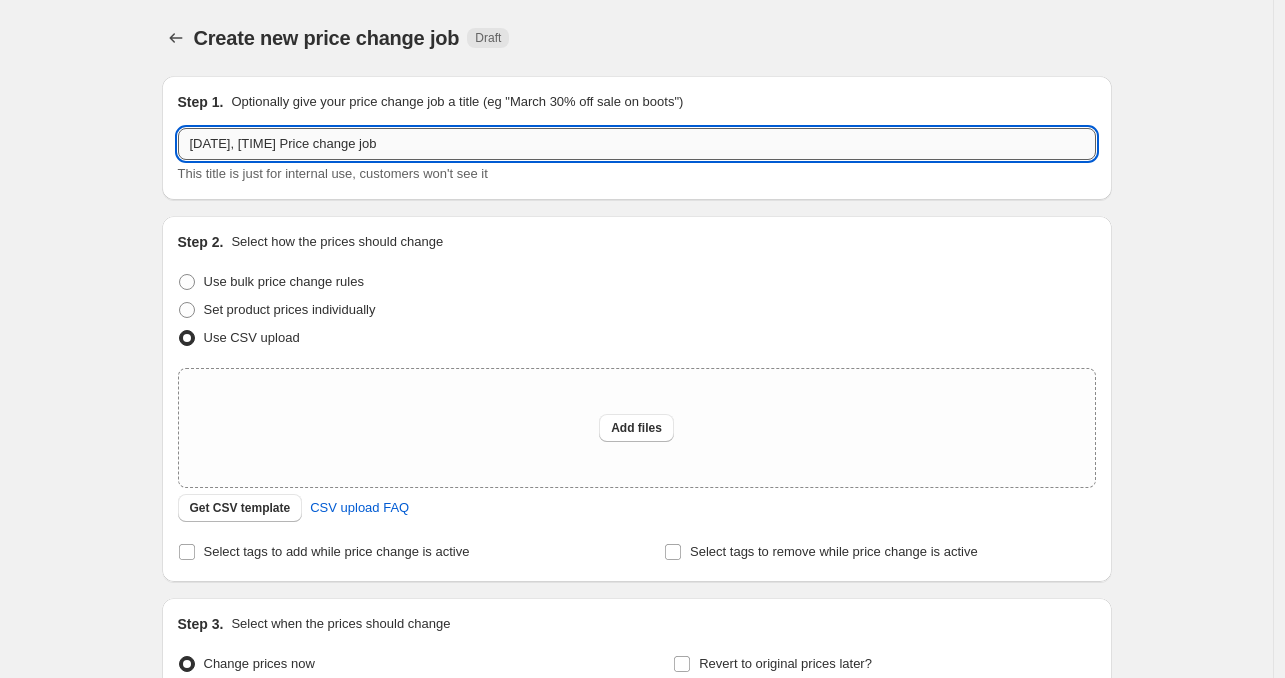 type on "T" 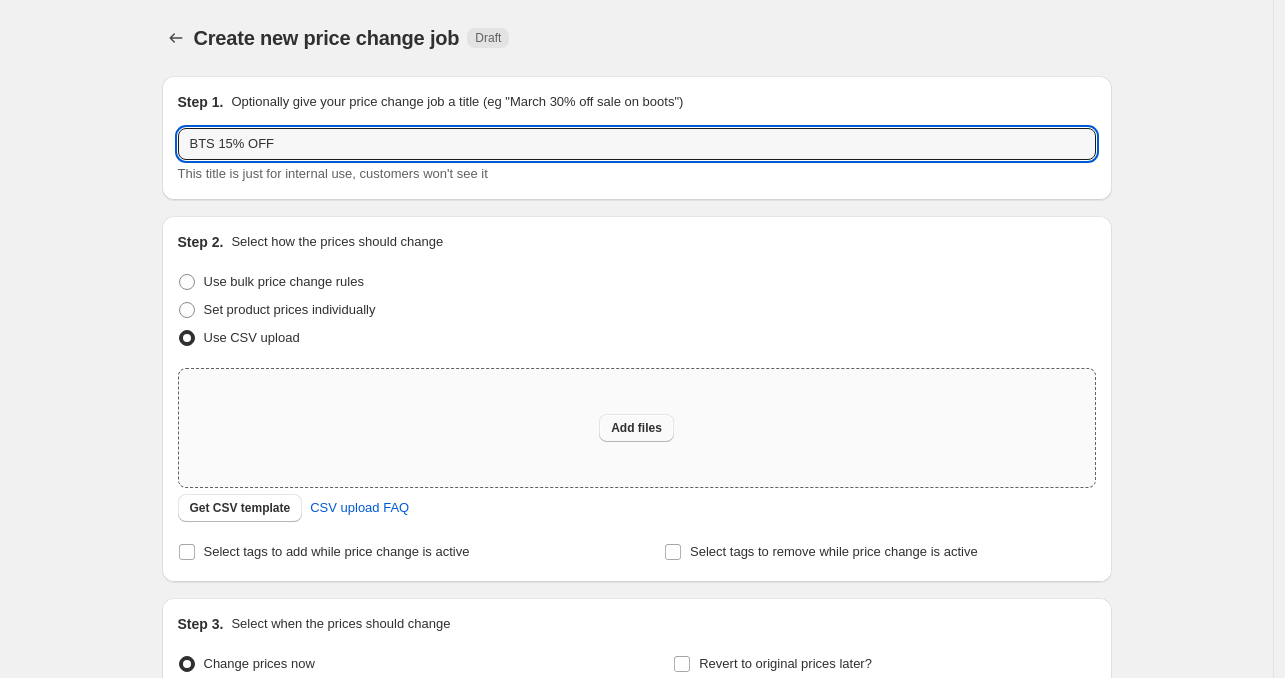 type on "BTS 15% OFF" 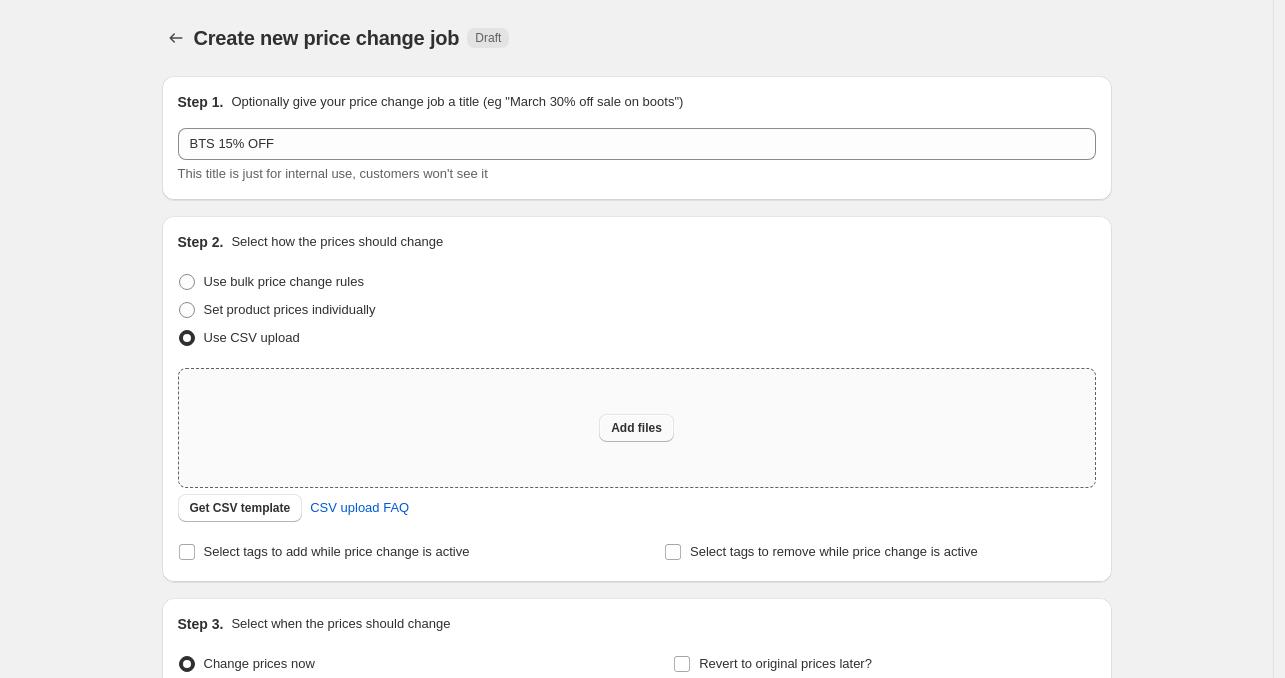 click on "Add files" at bounding box center [636, 428] 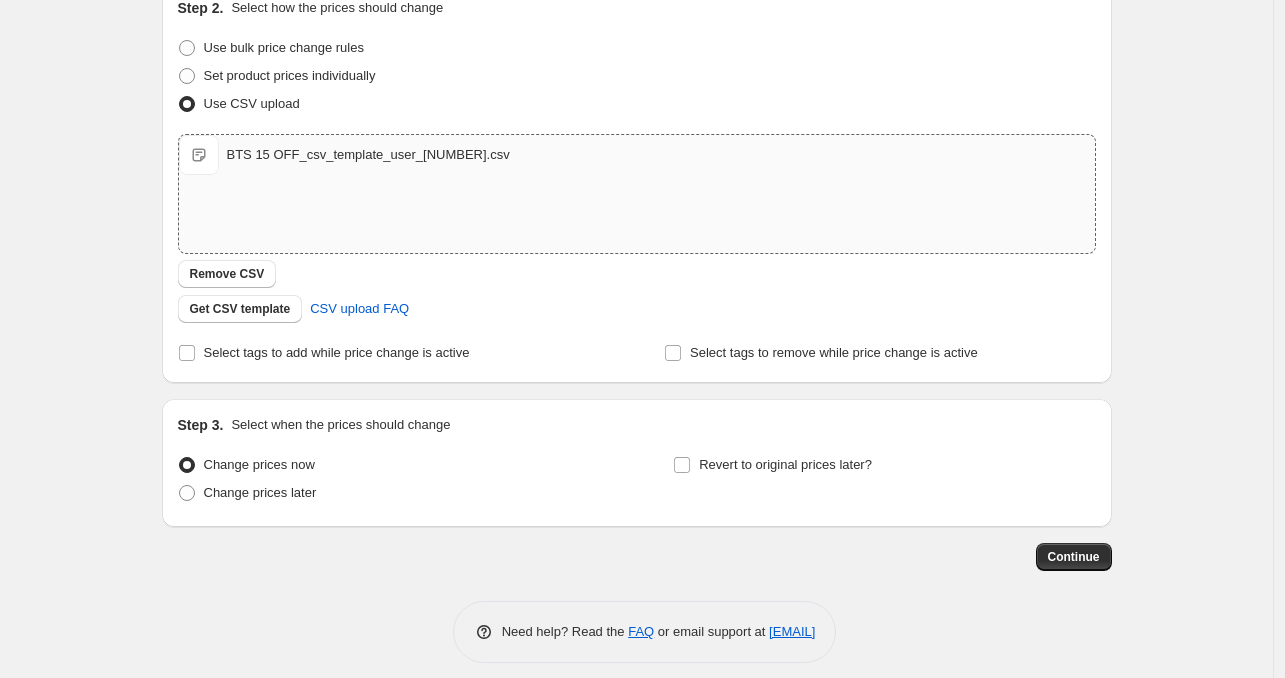 scroll, scrollTop: 248, scrollLeft: 0, axis: vertical 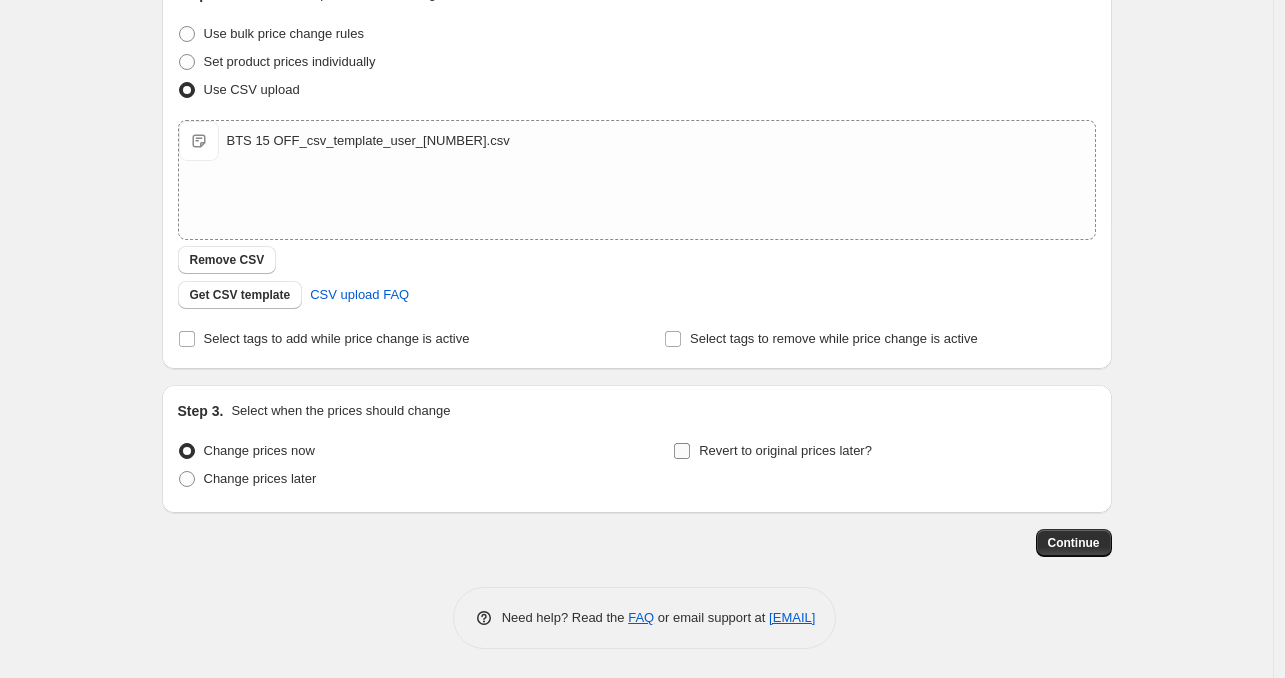 click on "Revert to original prices later?" at bounding box center (785, 450) 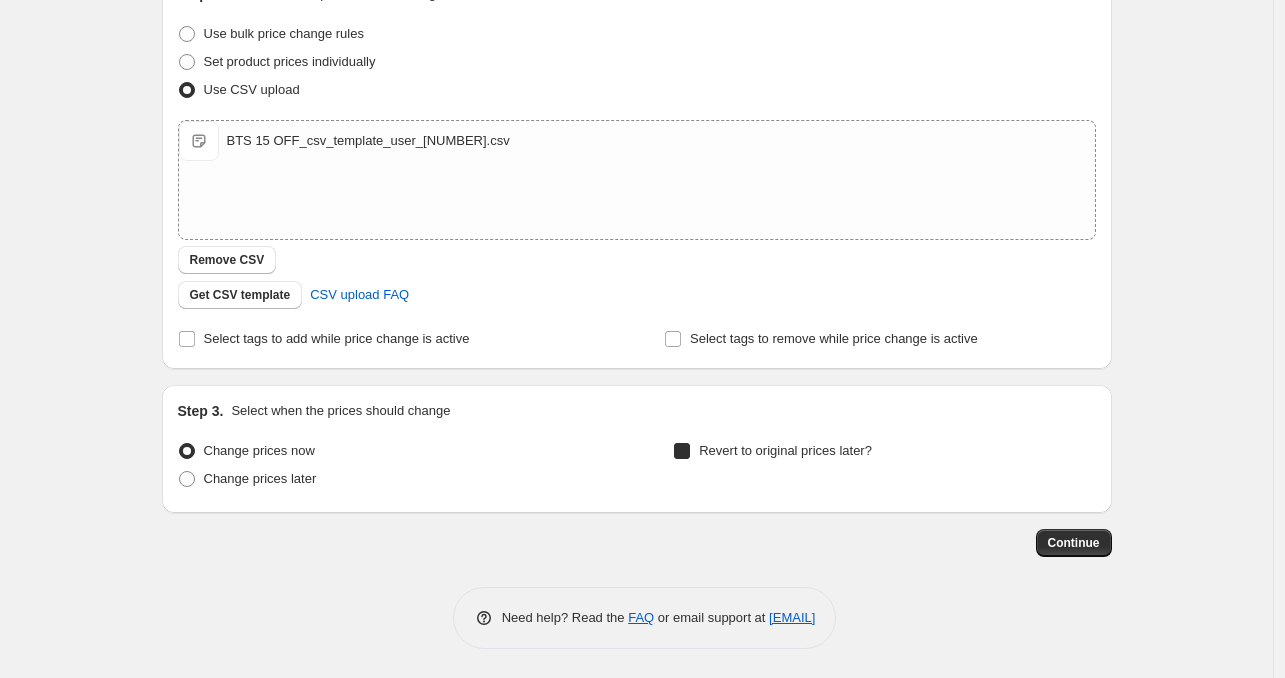 checkbox on "true" 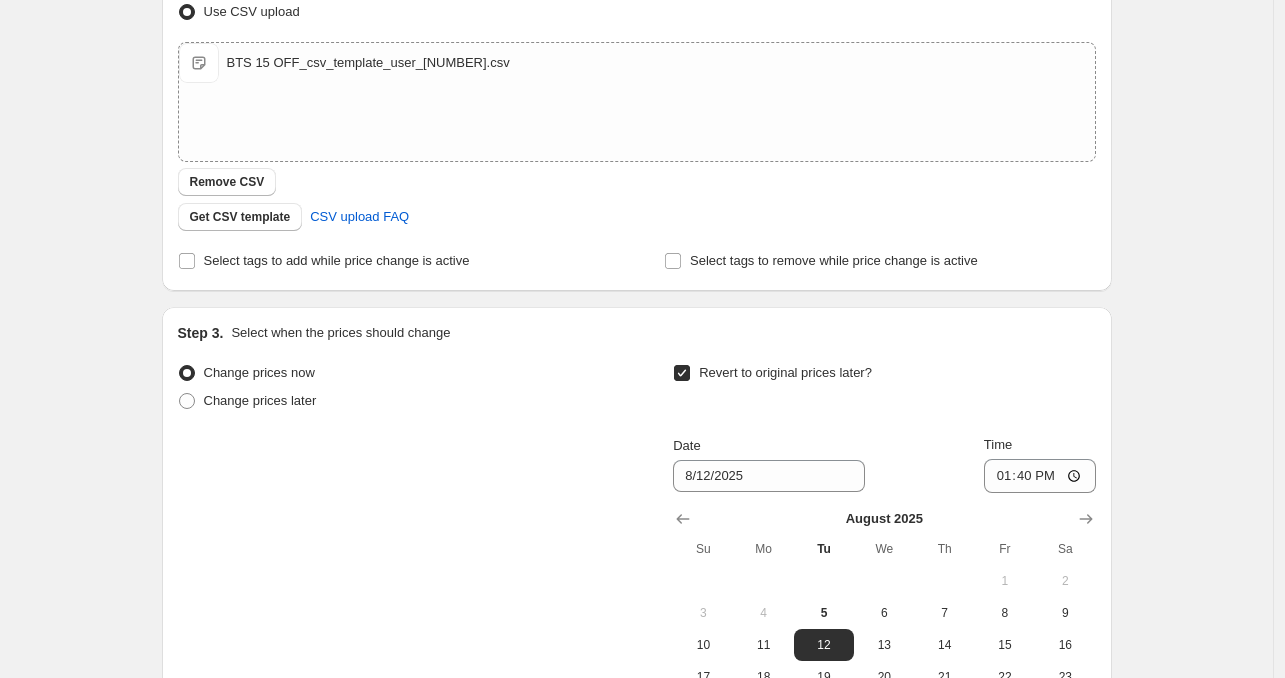 scroll, scrollTop: 348, scrollLeft: 0, axis: vertical 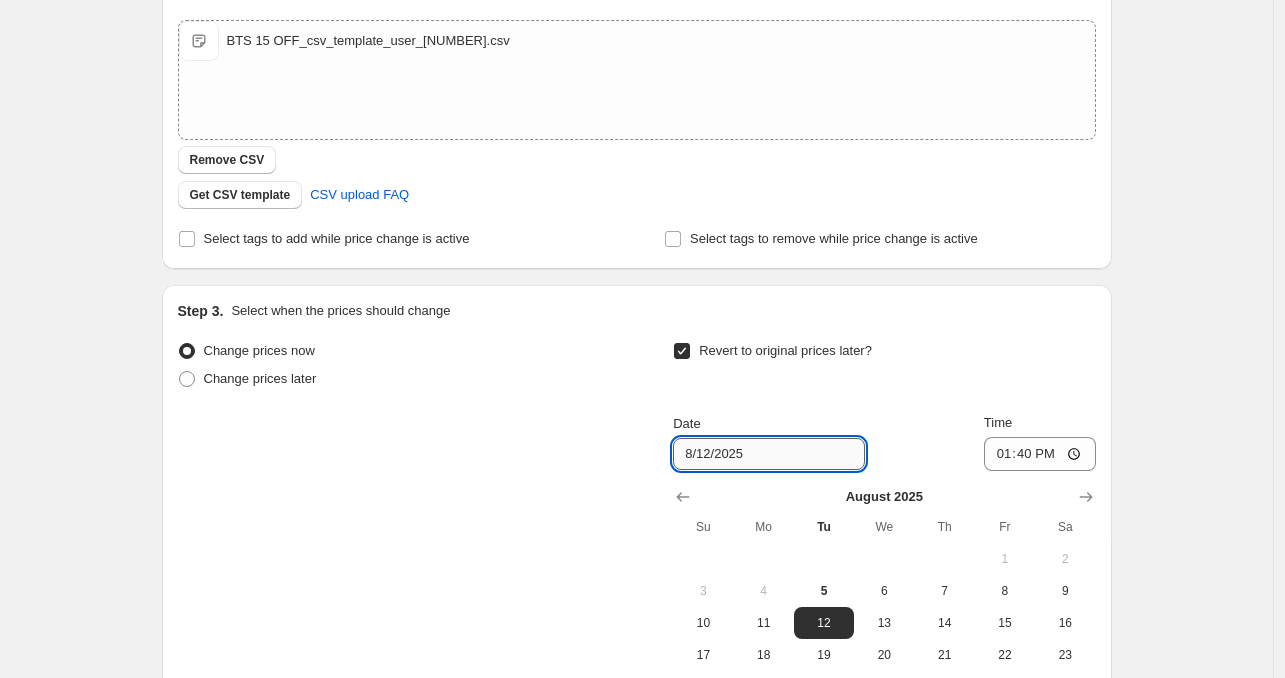 click on "8/12/2025" at bounding box center (769, 454) 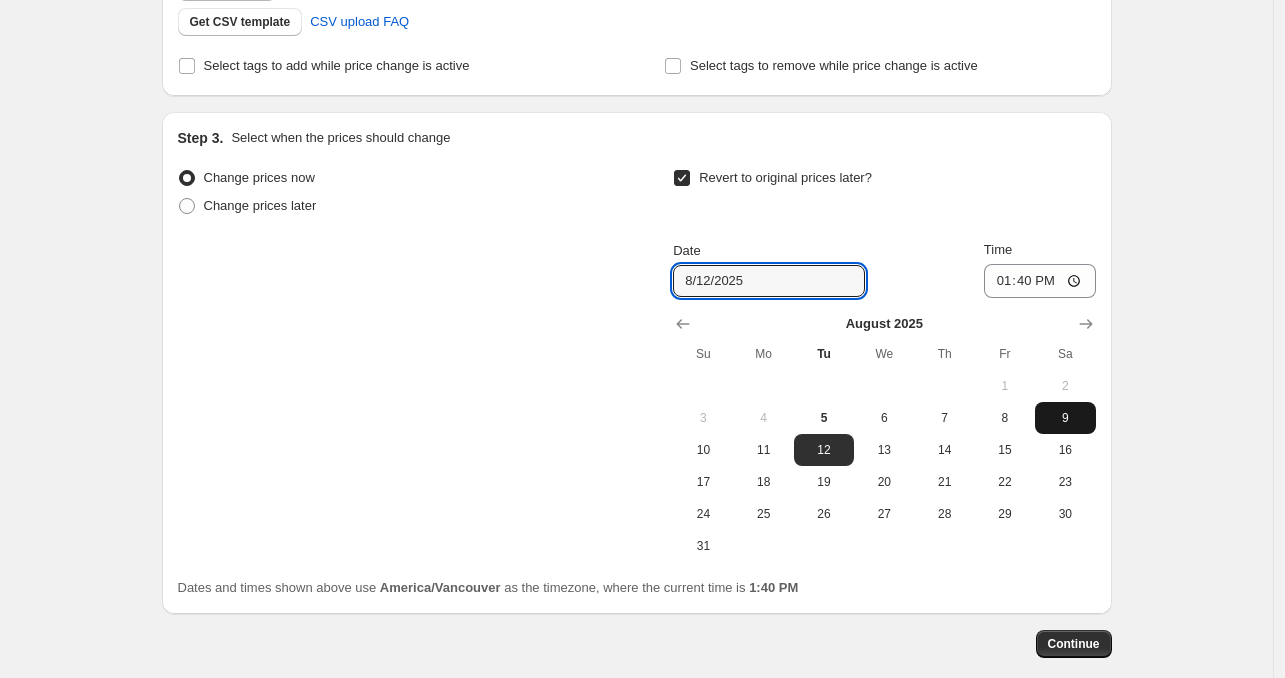 scroll, scrollTop: 548, scrollLeft: 0, axis: vertical 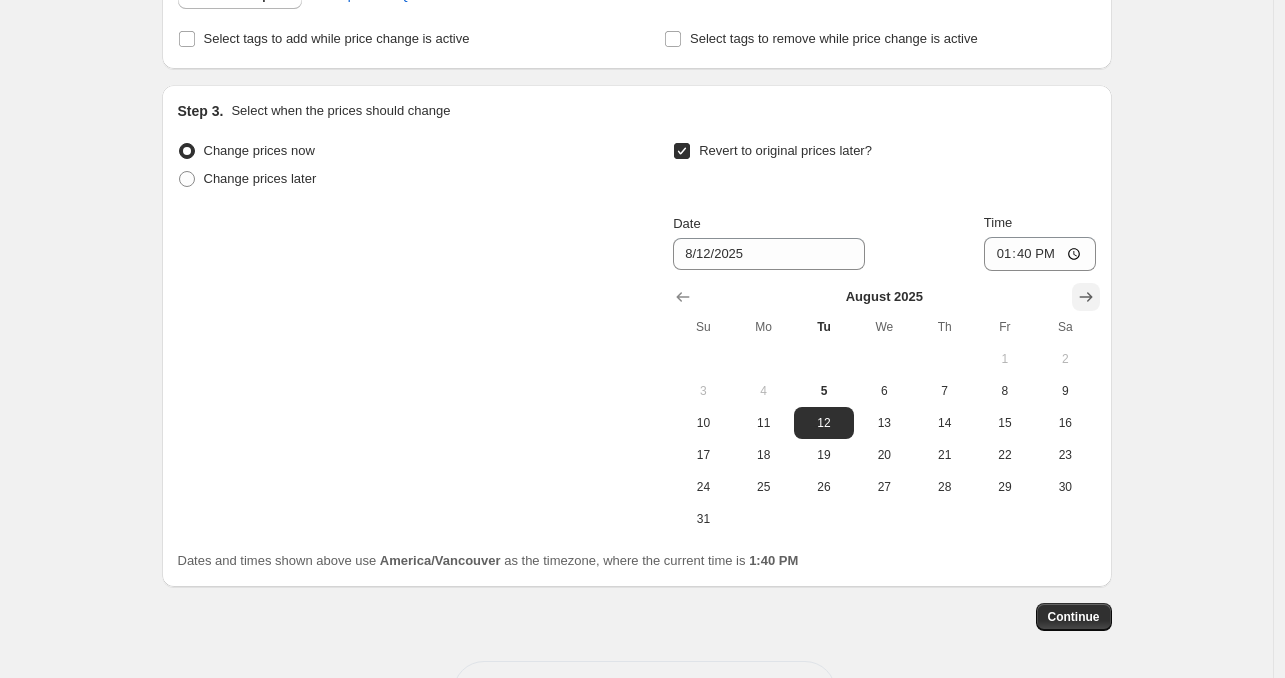 click 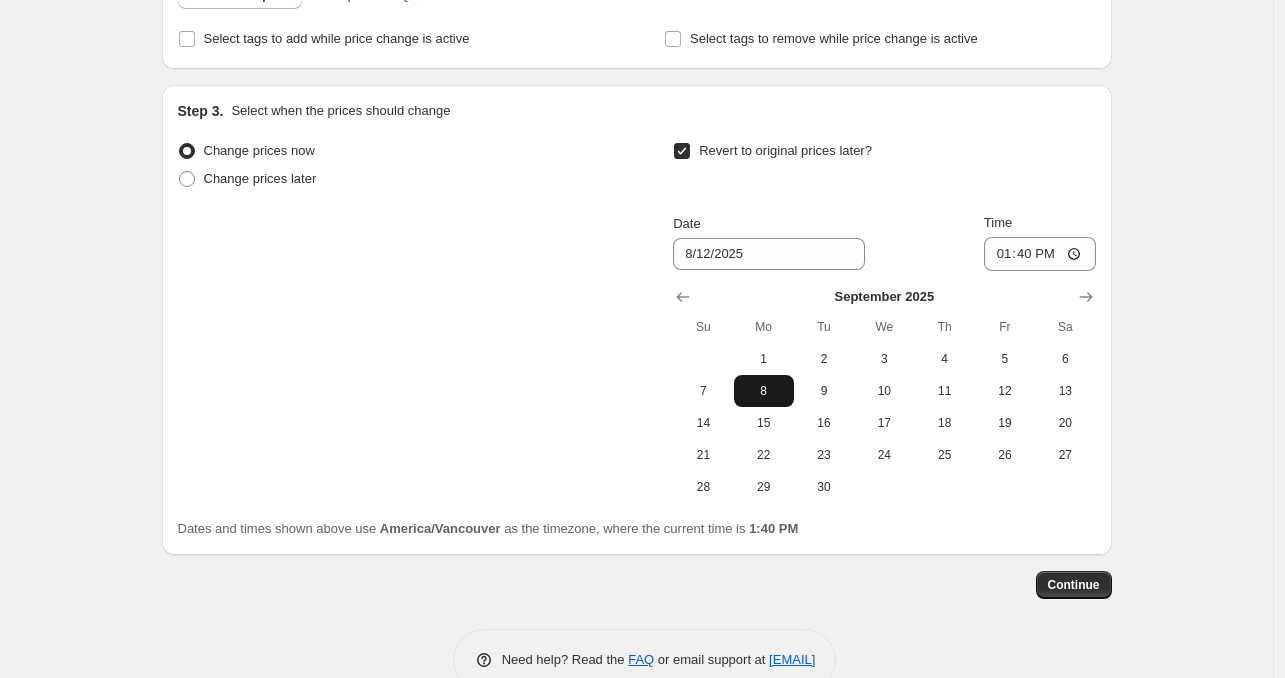 click on "8" at bounding box center (764, 391) 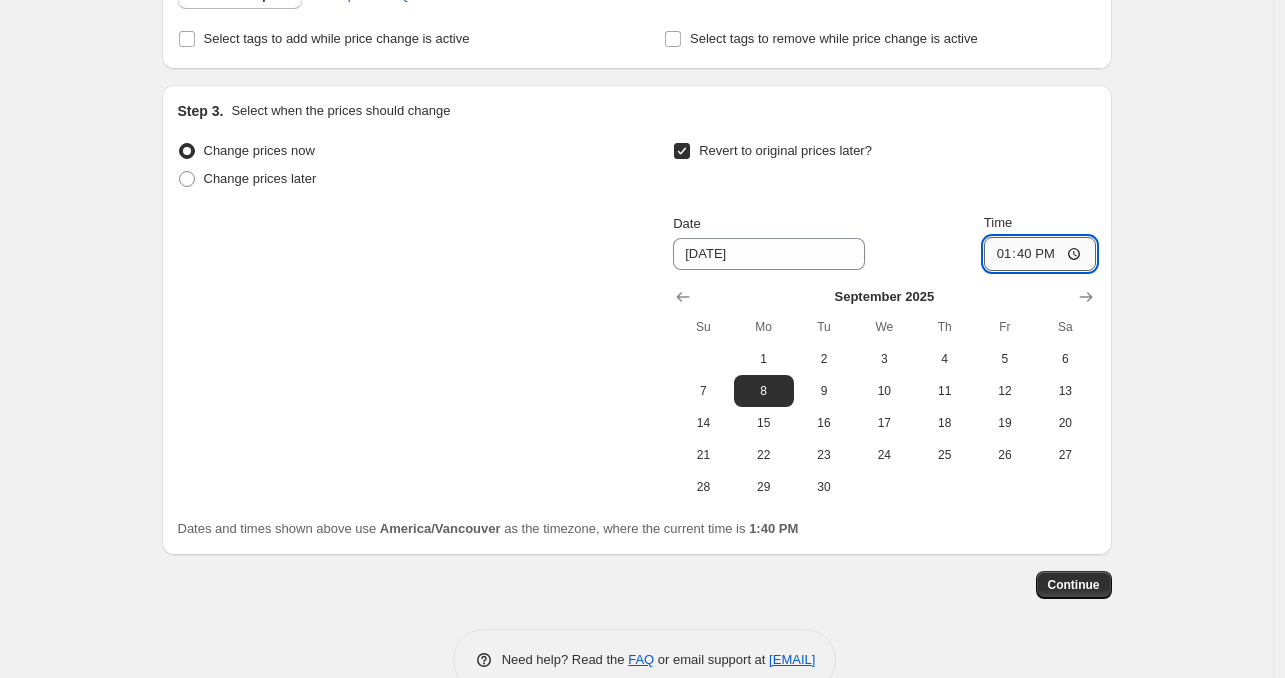 click on "13:40" at bounding box center (1040, 254) 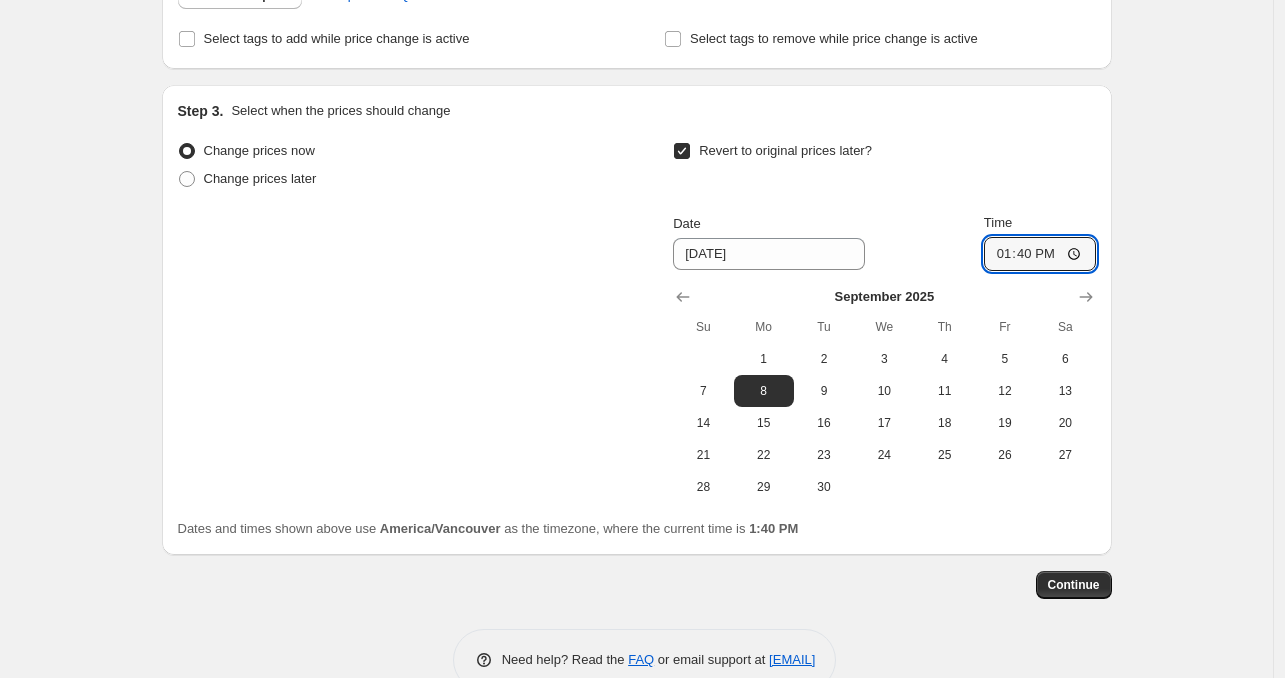click on "Create new price change job. This page is ready Create new price change job Draft Step 1. Optionally give your price change job a title (eg "March 30% off sale on boots") BTS 15% OFF This title is just for internal use, customers won't see it Step 2. Select how the prices should change Use bulk price change rules Set product prices individually Use CSV upload Upload files BTS 15 OFF_csv_template_user_[NUMBER].csv BTS 15 OFF_csv_template_user_[NUMBER].csv Remove CSV Get CSV template CSV upload FAQ Select tags to add while price change is active Select tags to remove while price change is active Step 3. Select when the prices should change Change prices now Change prices later Revert to original prices later? Date [DATE] Time [TIME] September   2025 Su Mo Tu We Th Fr Sa 1 2 3 4 5 6 7 8 9 10 11 12 13 14 15 16 17 18 19 20 21 22 23 24 25 26 27 28 29 30 Dates and times shown above use   America/Vancouver   as the timezone, where the current time is   1:40 PM Continue Need help? Read the   FAQ   or email support at [EMAIL]" at bounding box center [637, 86] 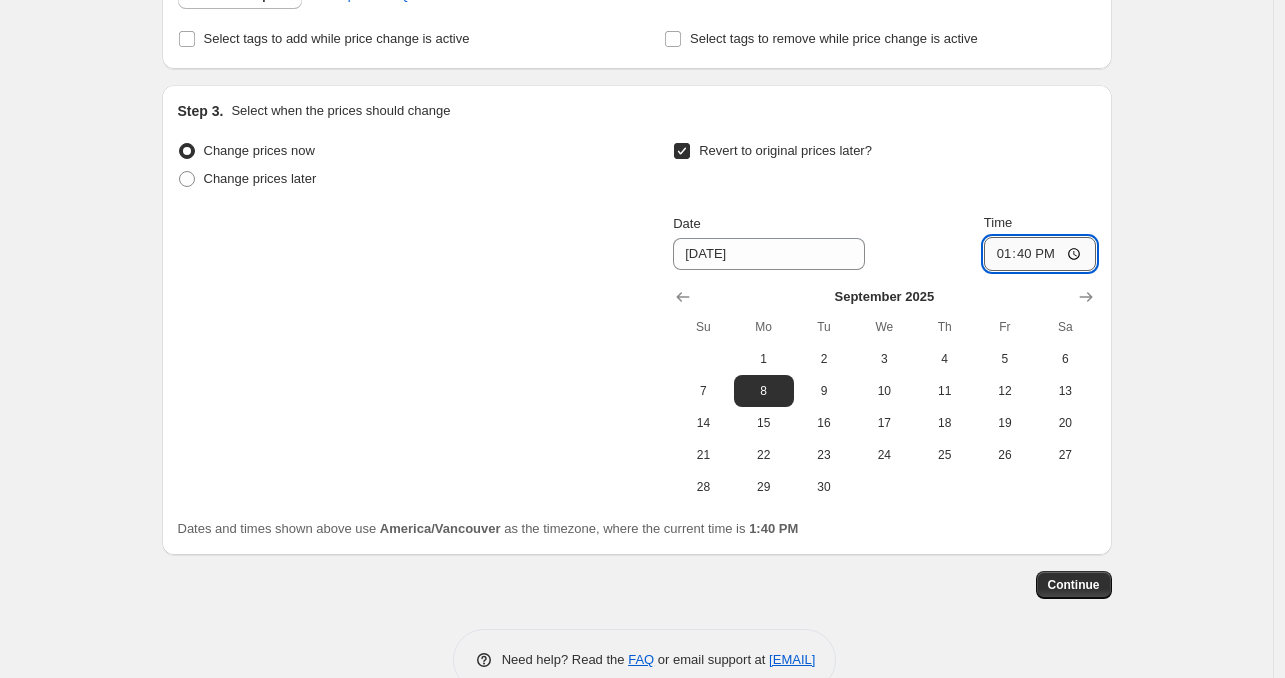 click on "13:40" at bounding box center (1040, 254) 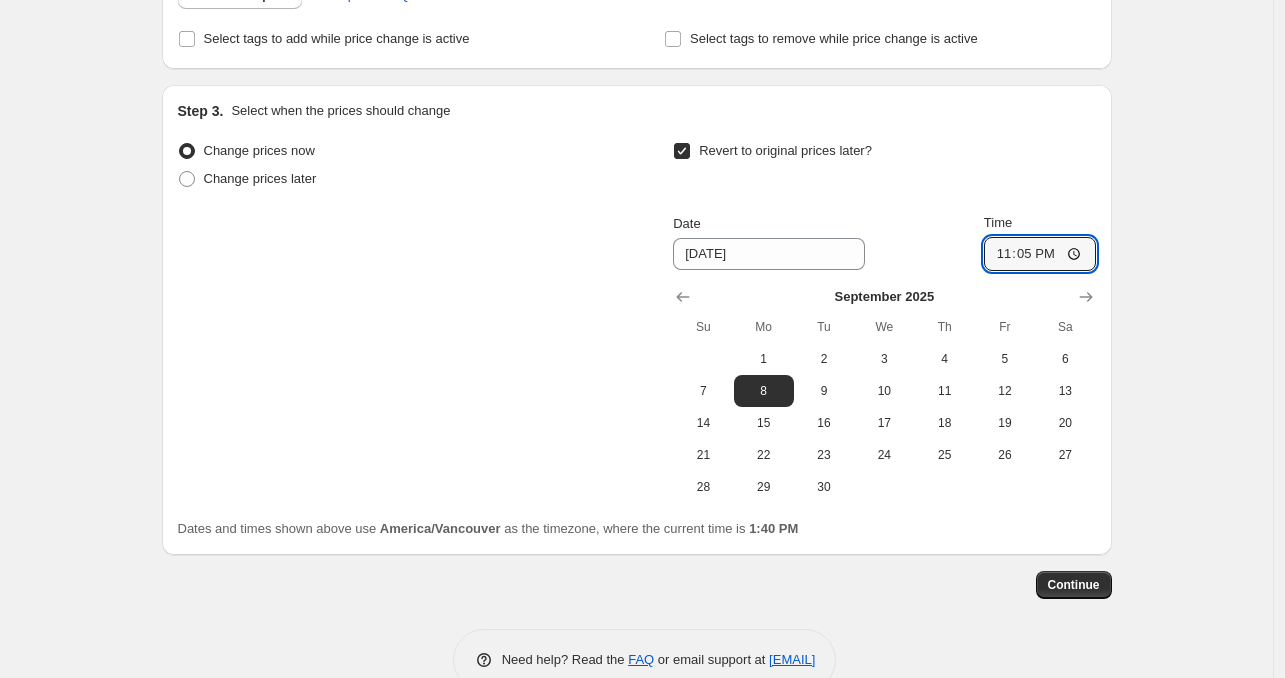 type on "23:59" 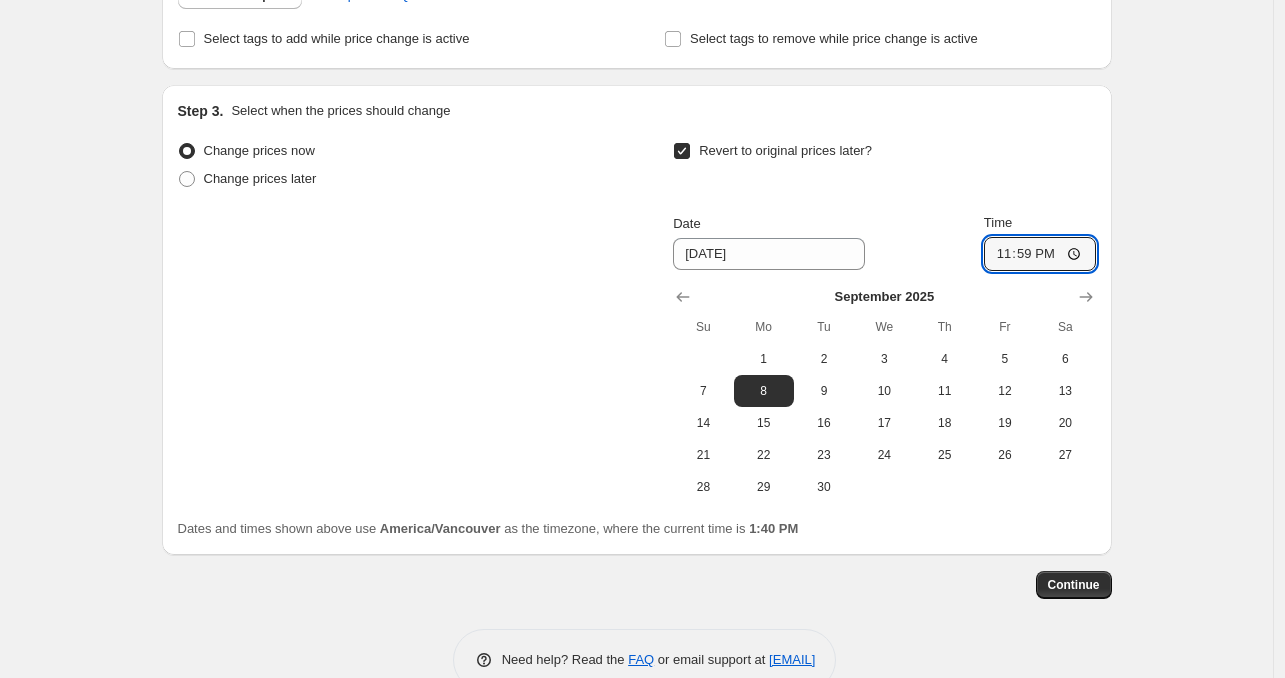click on "Create new price change job. This page is ready Create new price change job Draft Step 1. Optionally give your price change job a title (eg "March 30% off sale on boots") BTS 15% OFF This title is just for internal use, customers won't see it Step 2. Select how the prices should change Use bulk price change rules Set product prices individually Use CSV upload Upload files BTS 15 OFF_csv_template_user_[NUMBER].csv BTS 15 OFF_csv_template_user_[NUMBER].csv Remove CSV Get CSV template CSV upload FAQ Select tags to add while price change is active Select tags to remove while price change is active Step 3. Select when the prices should change Change prices now Change prices later Revert to original prices later? Date [DATE] Time [TIME] September   2025 Su Mo Tu We Th Fr Sa 1 2 3 4 5 6 7 8 9 10 11 12 13 14 15 16 17 18 19 20 21 22 23 24 25 26 27 28 29 30 Dates and times shown above use   America/Vancouver   as the timezone, where the current time is   1:40 PM Continue Need help? Read the   FAQ   or email support at [EMAIL]" at bounding box center [636, 86] 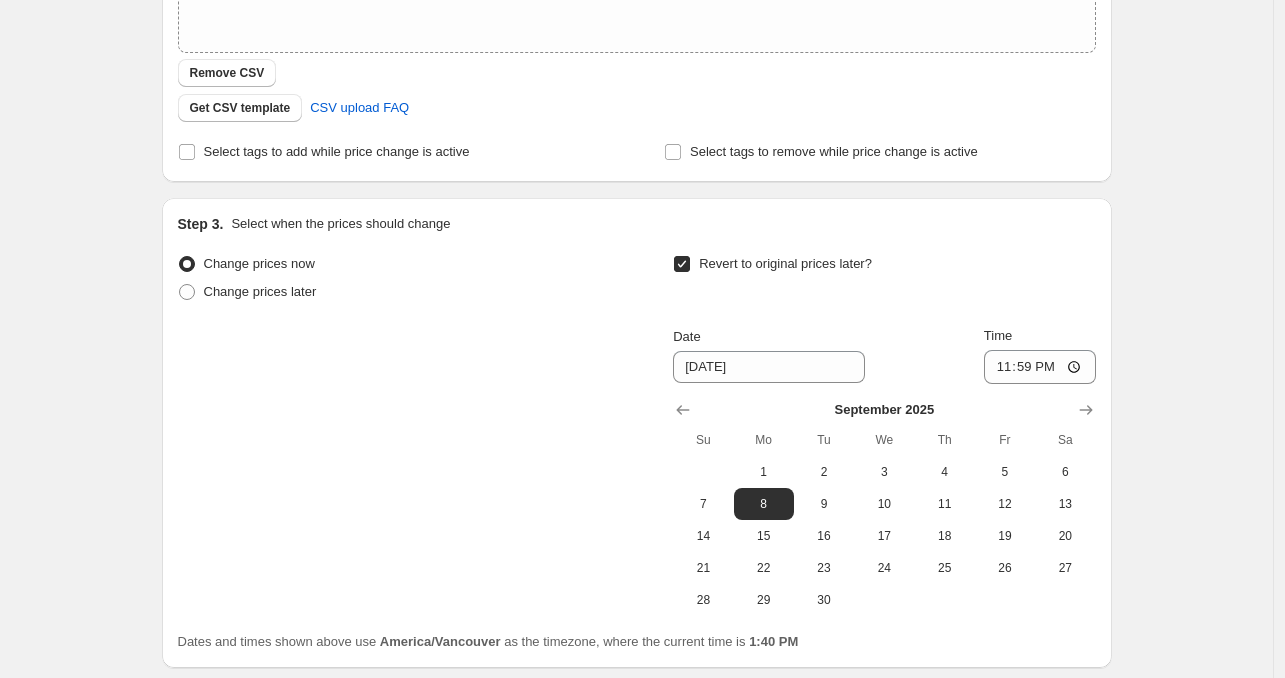 scroll, scrollTop: 590, scrollLeft: 0, axis: vertical 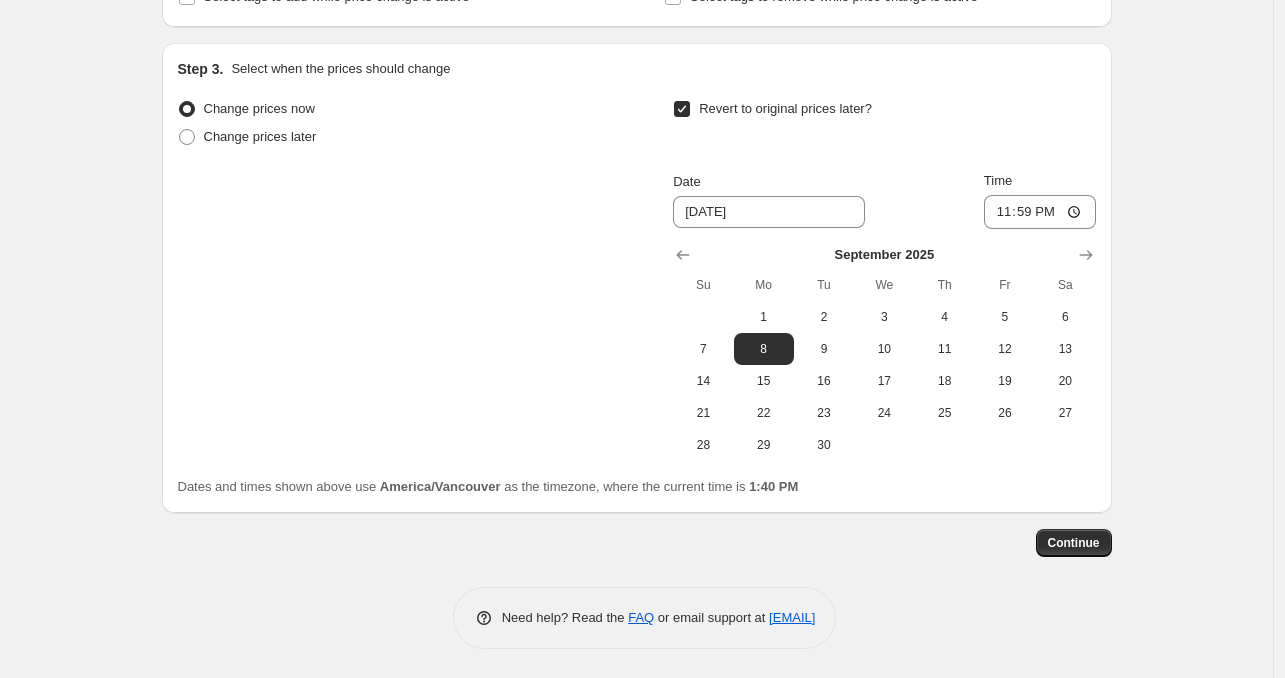 drag, startPoint x: 1160, startPoint y: 282, endPoint x: 1150, endPoint y: 284, distance: 10.198039 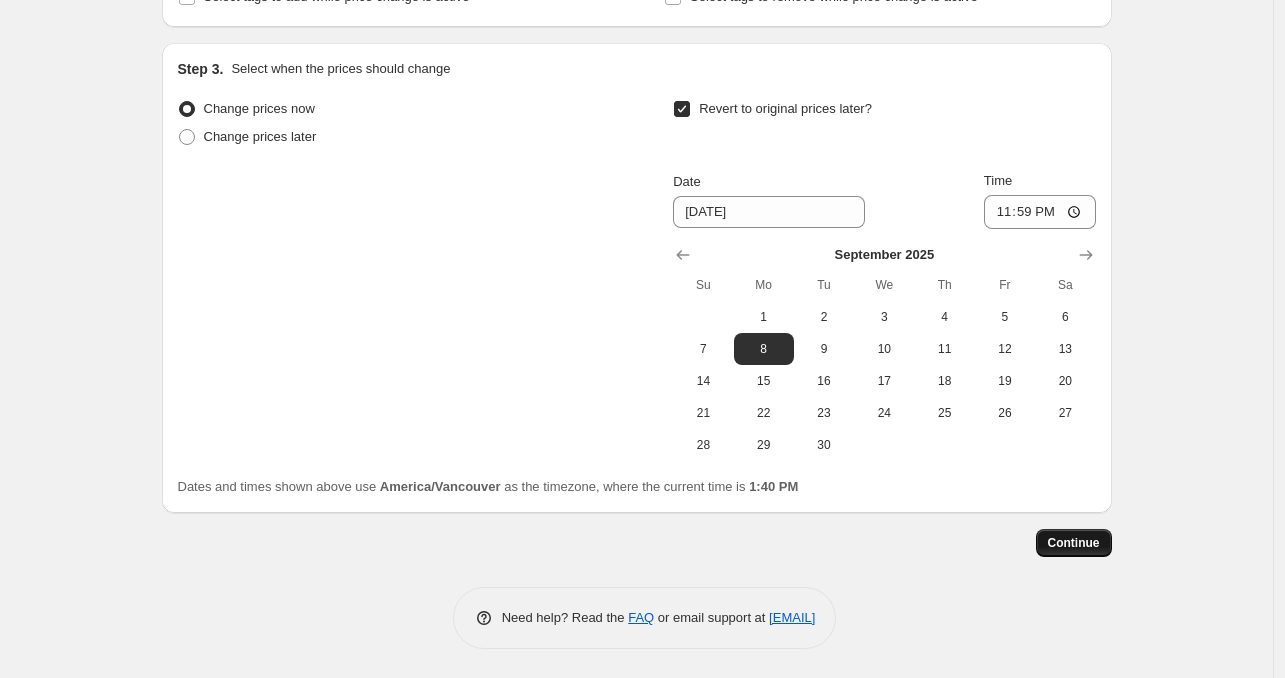 click on "Continue" at bounding box center (1074, 543) 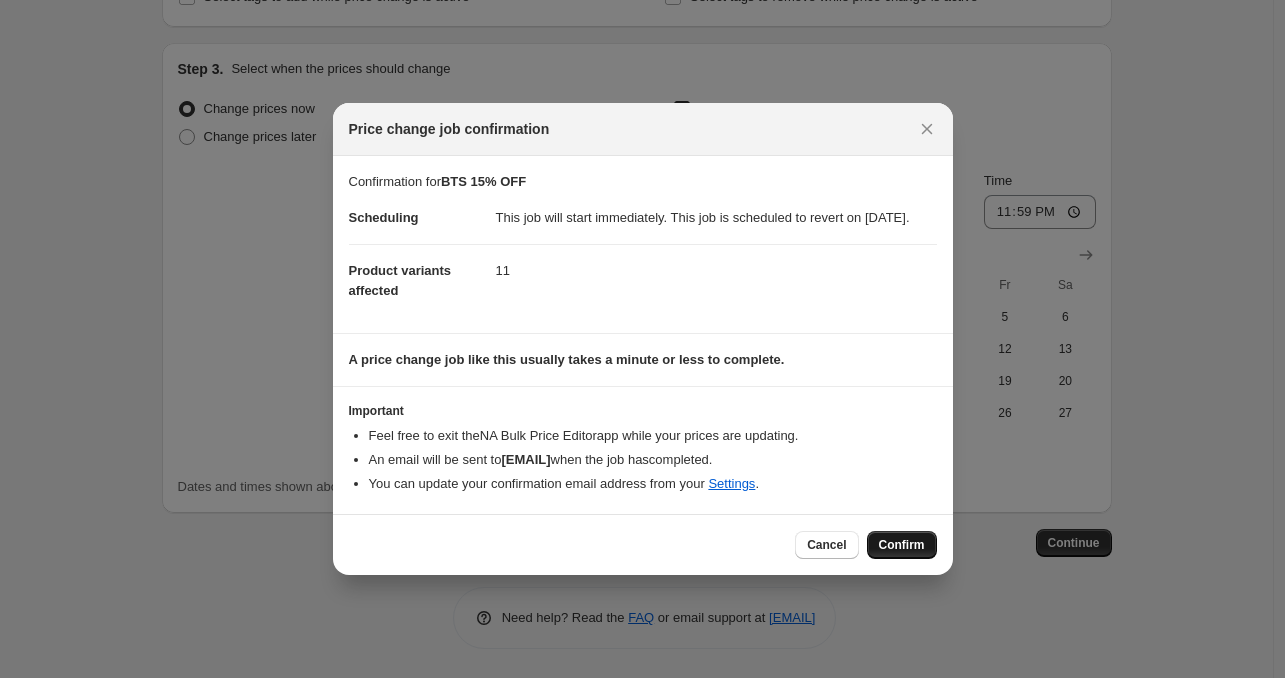 click on "Confirm" at bounding box center (902, 545) 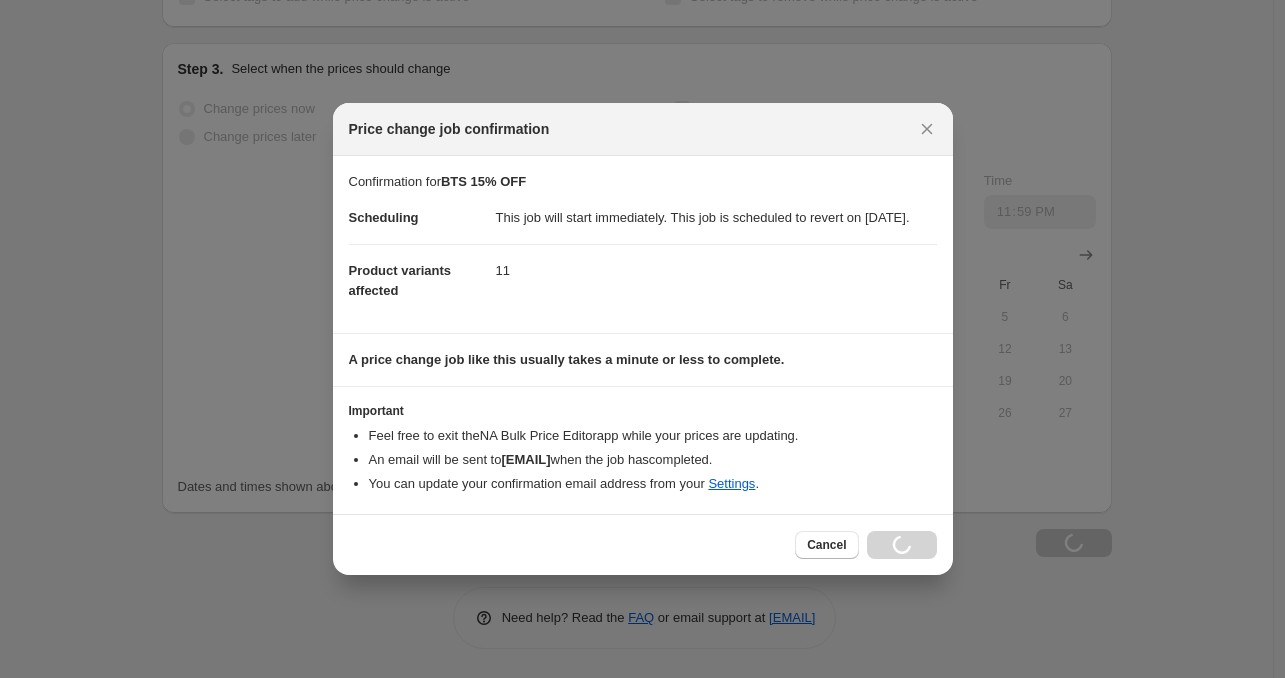 type on "BTS 15% OFF" 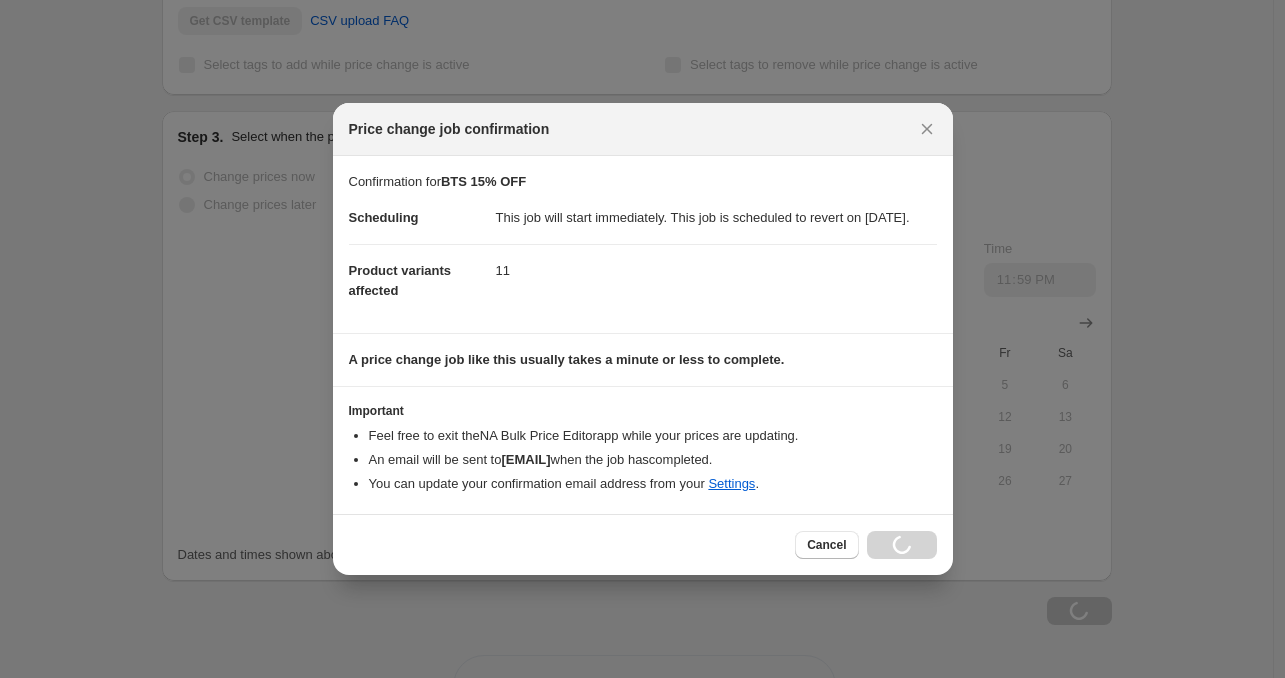 scroll, scrollTop: 658, scrollLeft: 0, axis: vertical 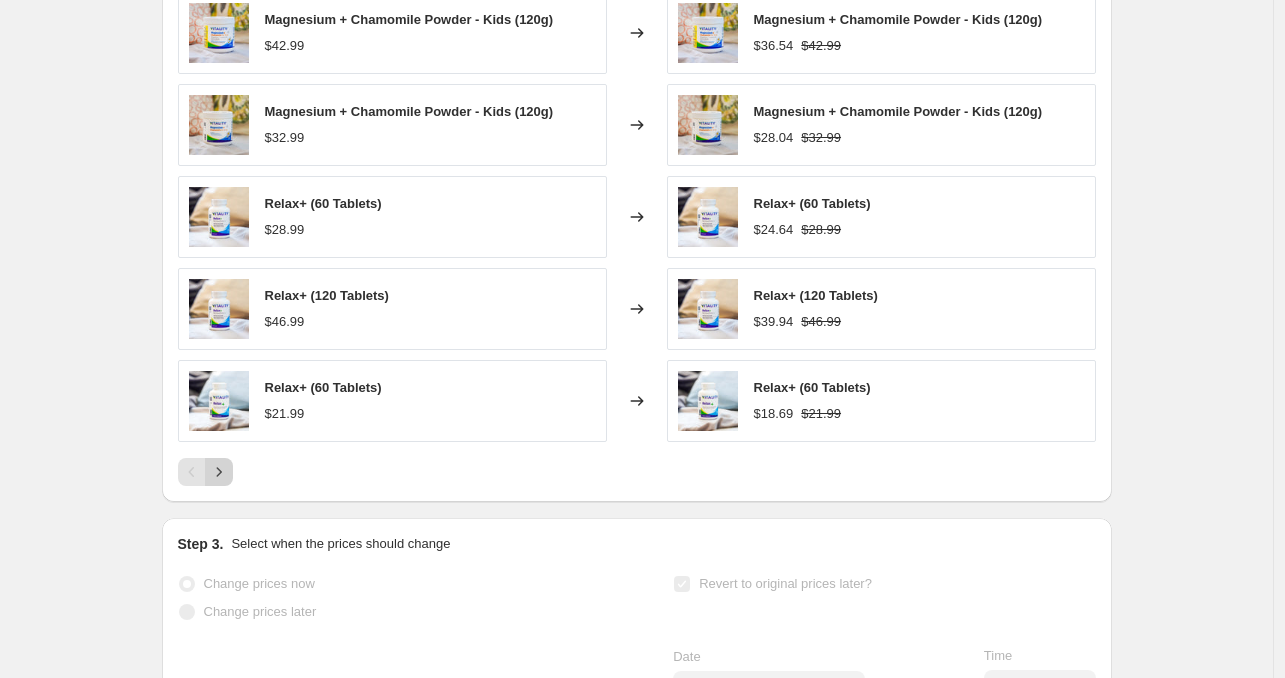 click 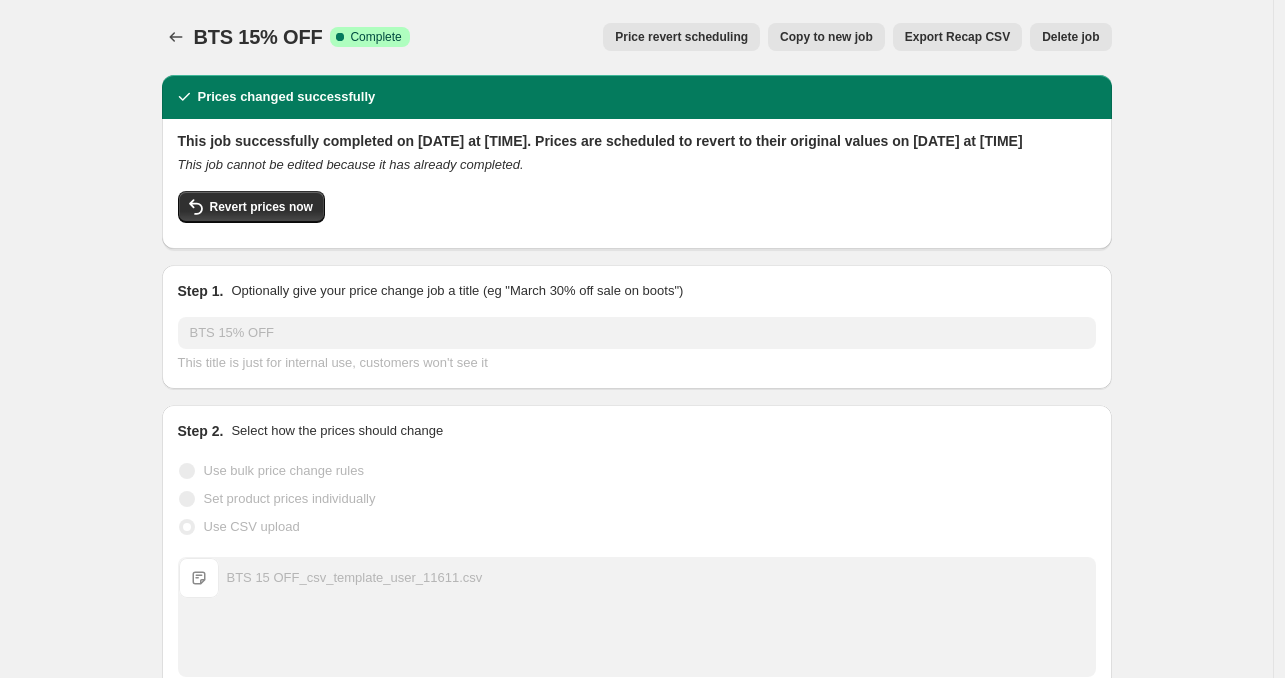 scroll, scrollTop: 0, scrollLeft: 0, axis: both 